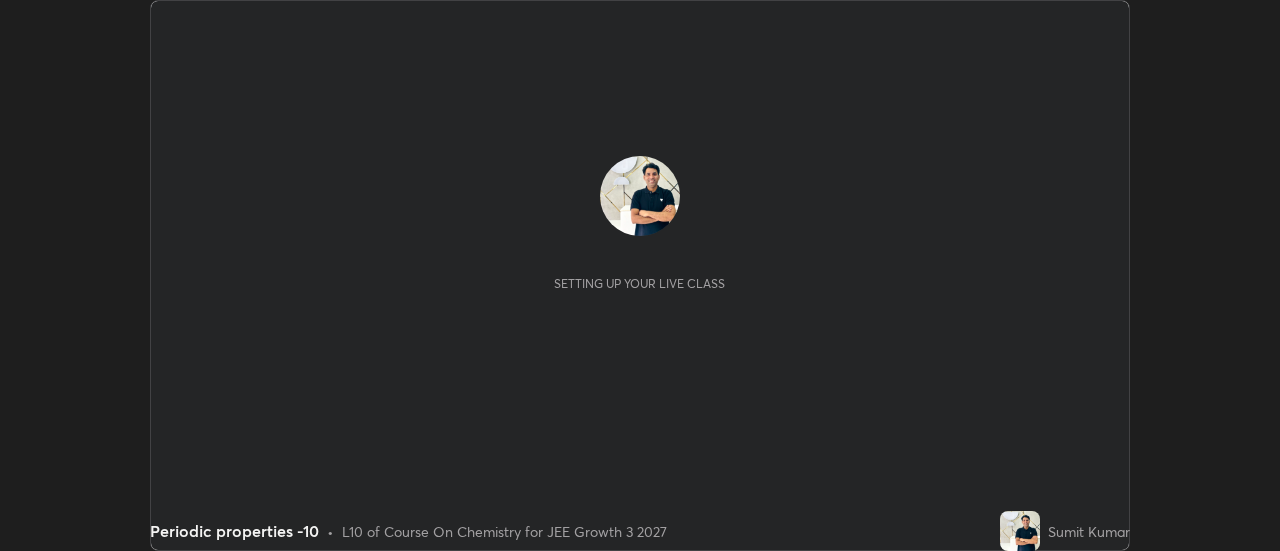 scroll, scrollTop: 0, scrollLeft: 0, axis: both 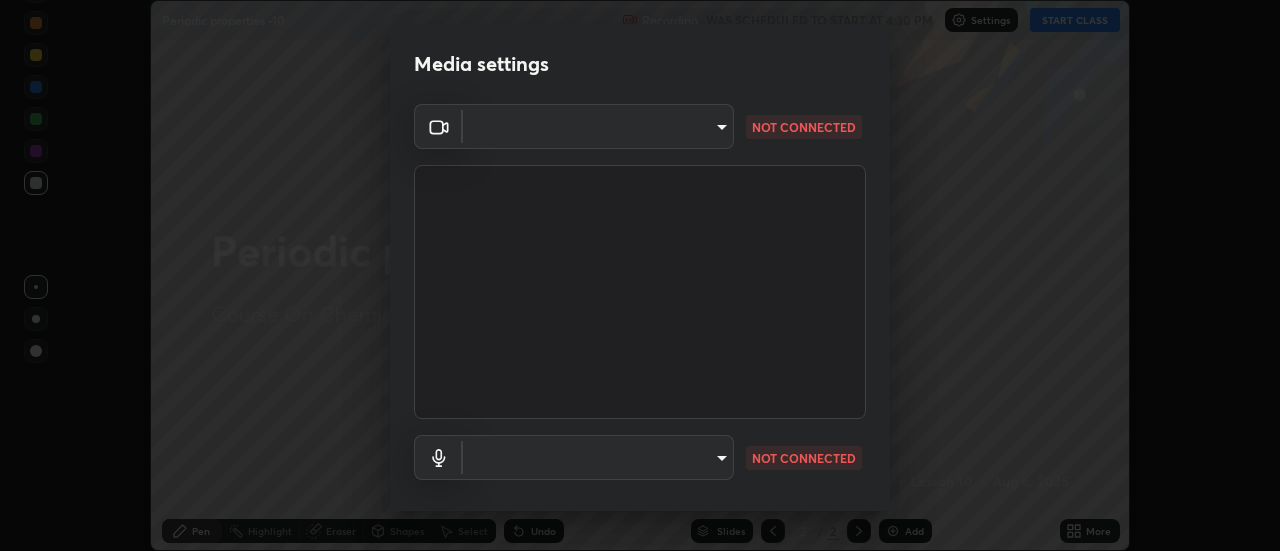 type on "1016c9670ba09e0da1ff6862f255b2c5b4dd1f04ff0e8715a66947f7e461f3c4" 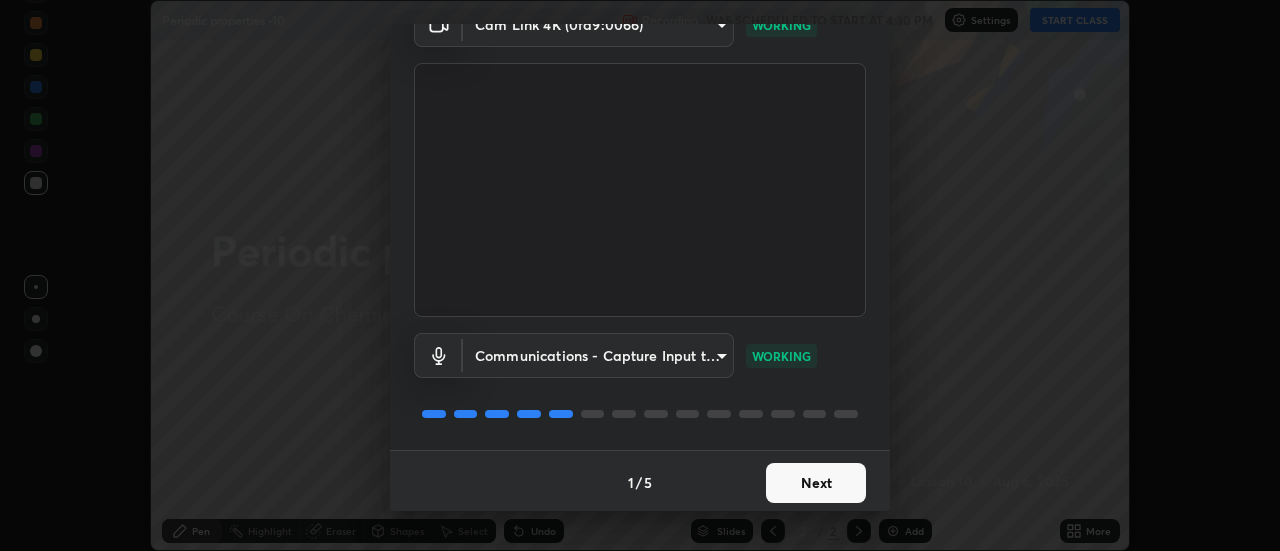 scroll, scrollTop: 105, scrollLeft: 0, axis: vertical 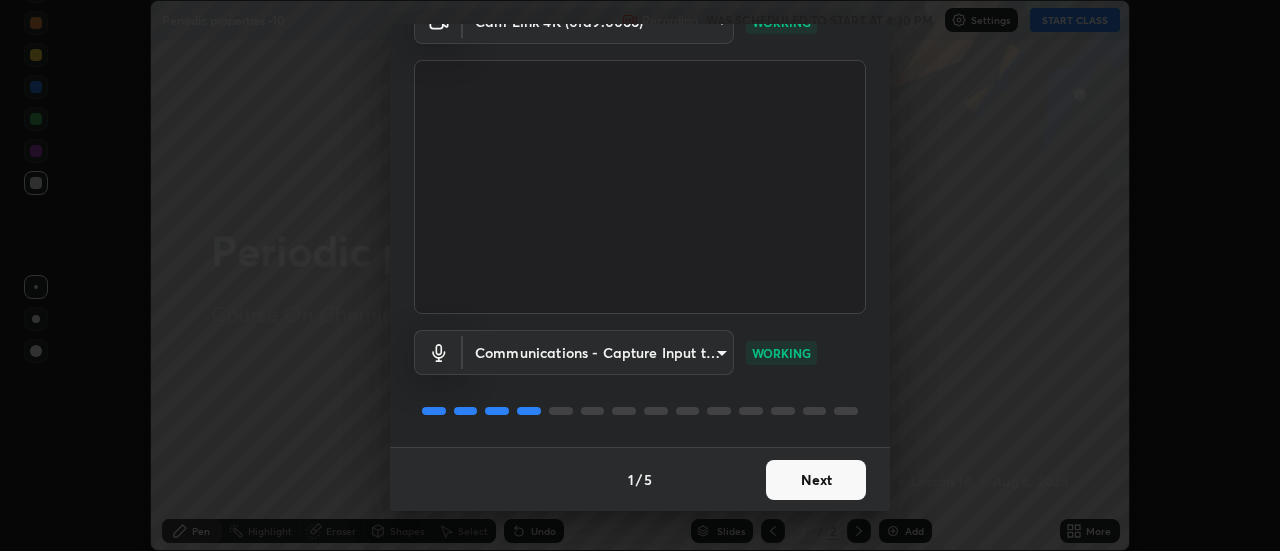 click on "Next" at bounding box center (816, 480) 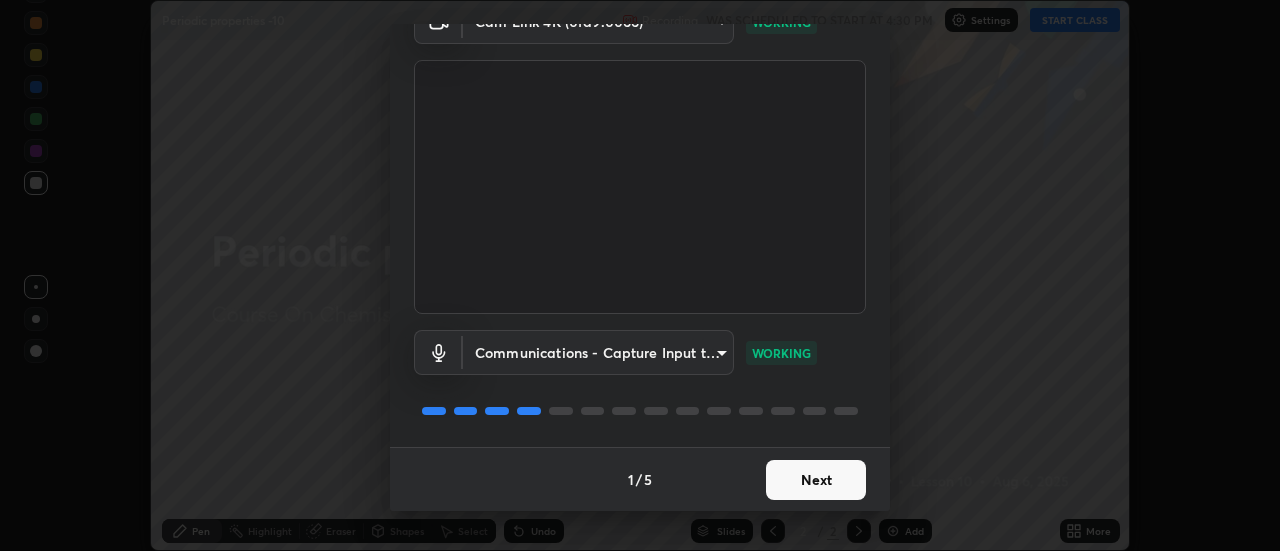 scroll, scrollTop: 0, scrollLeft: 0, axis: both 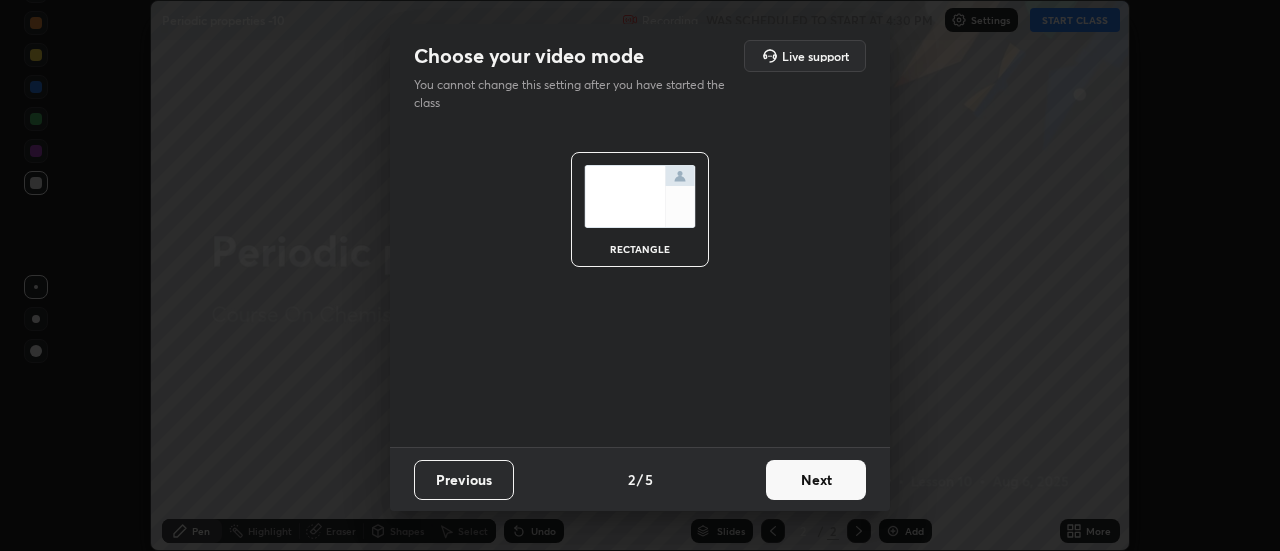 click on "Next" at bounding box center [816, 480] 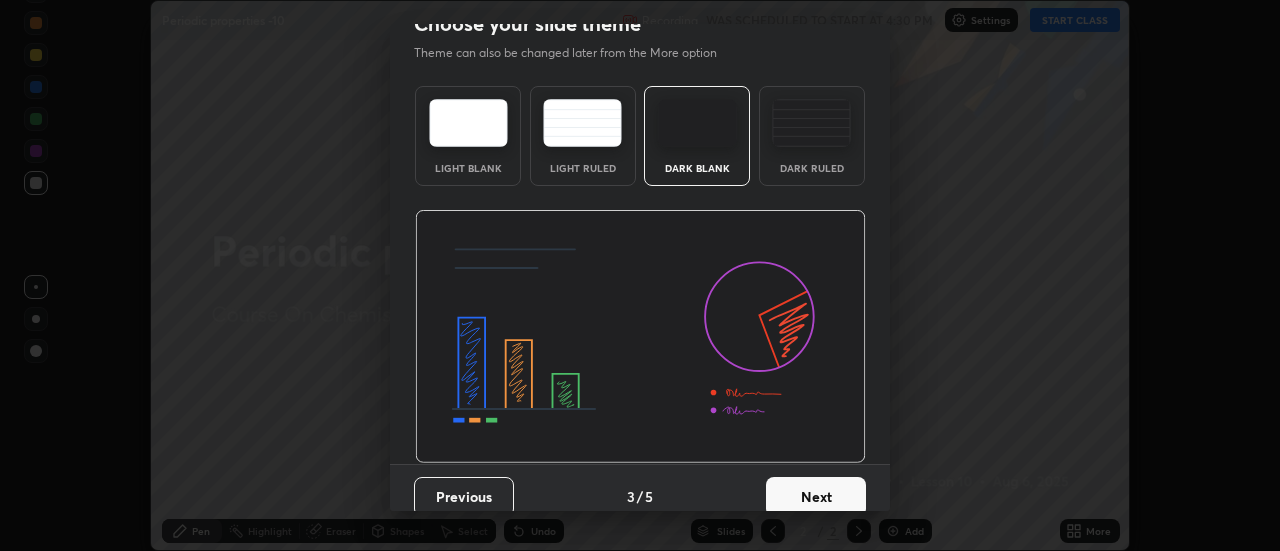 scroll, scrollTop: 49, scrollLeft: 0, axis: vertical 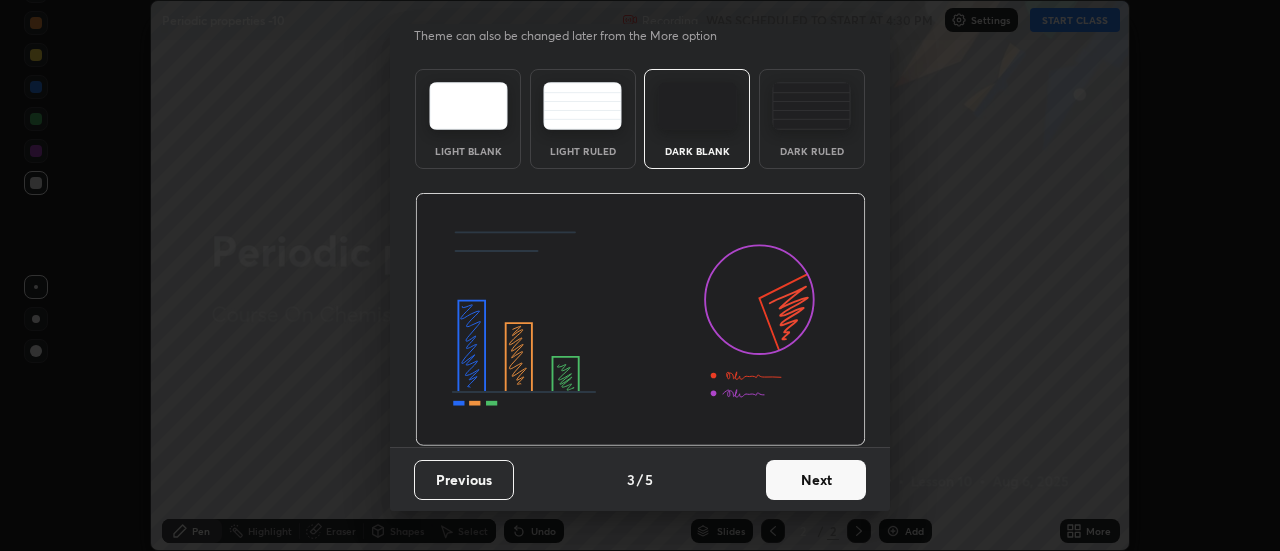 click on "Next" at bounding box center [816, 480] 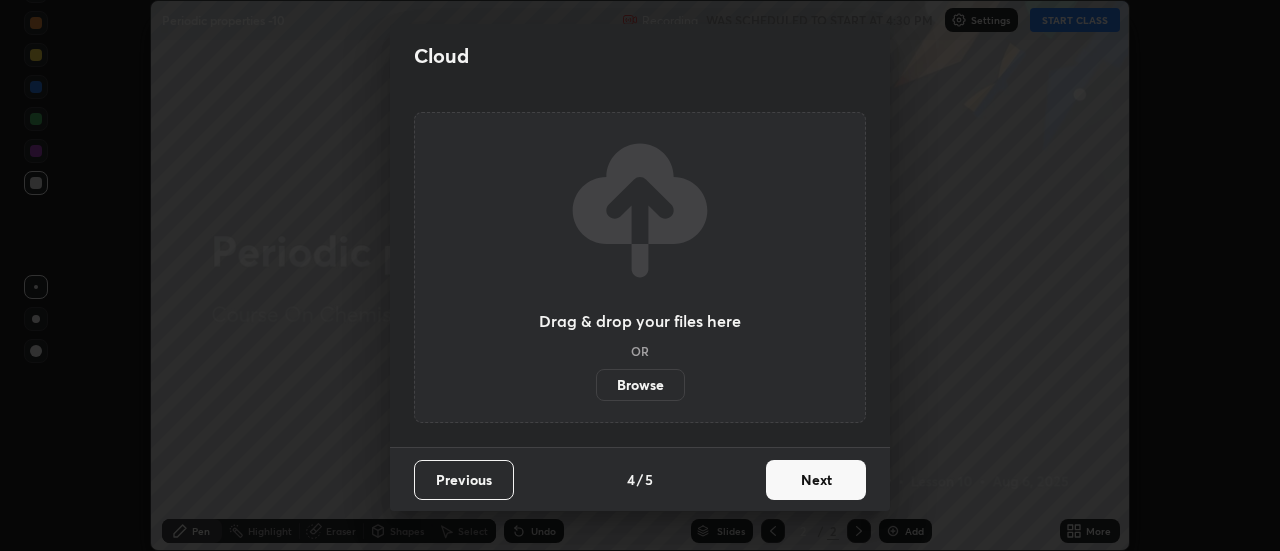 scroll, scrollTop: 0, scrollLeft: 0, axis: both 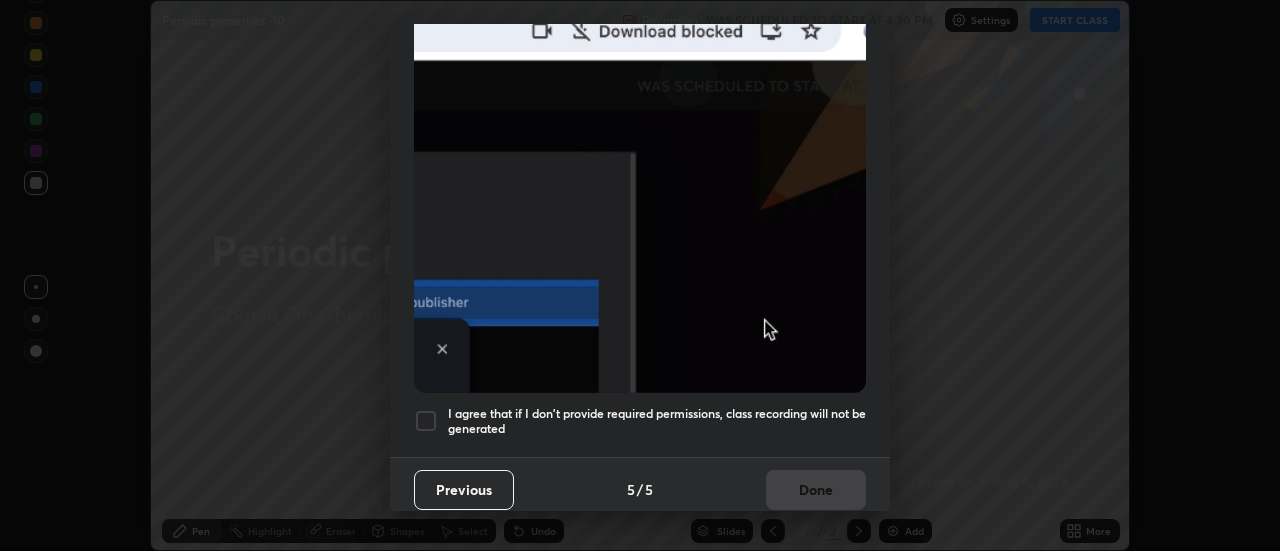 click on "I agree that if I don't provide required permissions, class recording will not be generated" at bounding box center [657, 421] 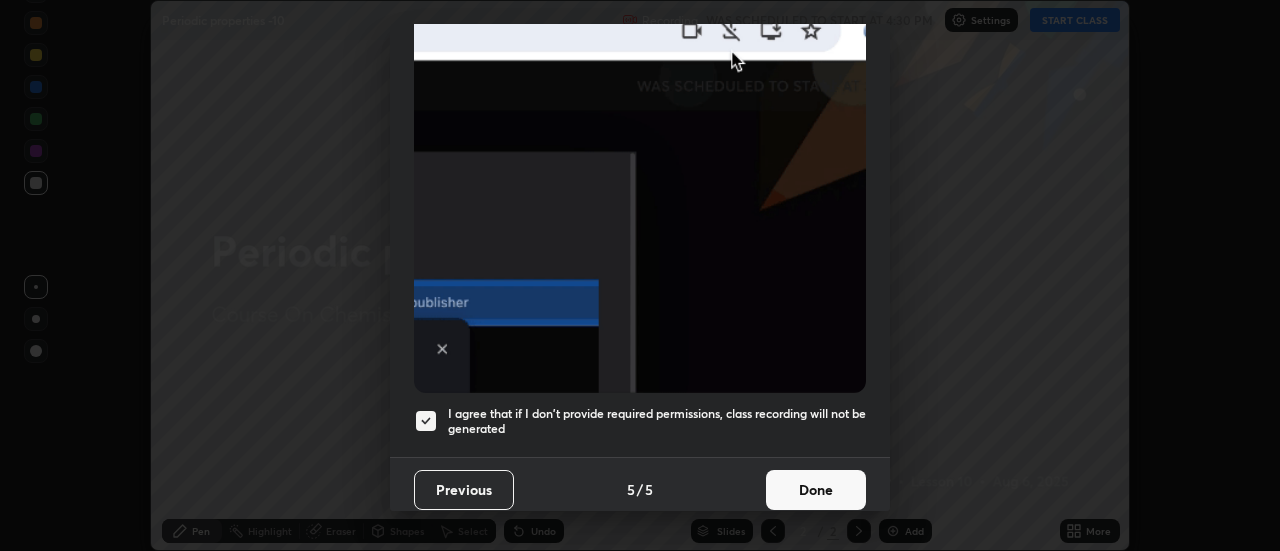 click on "Done" at bounding box center [816, 490] 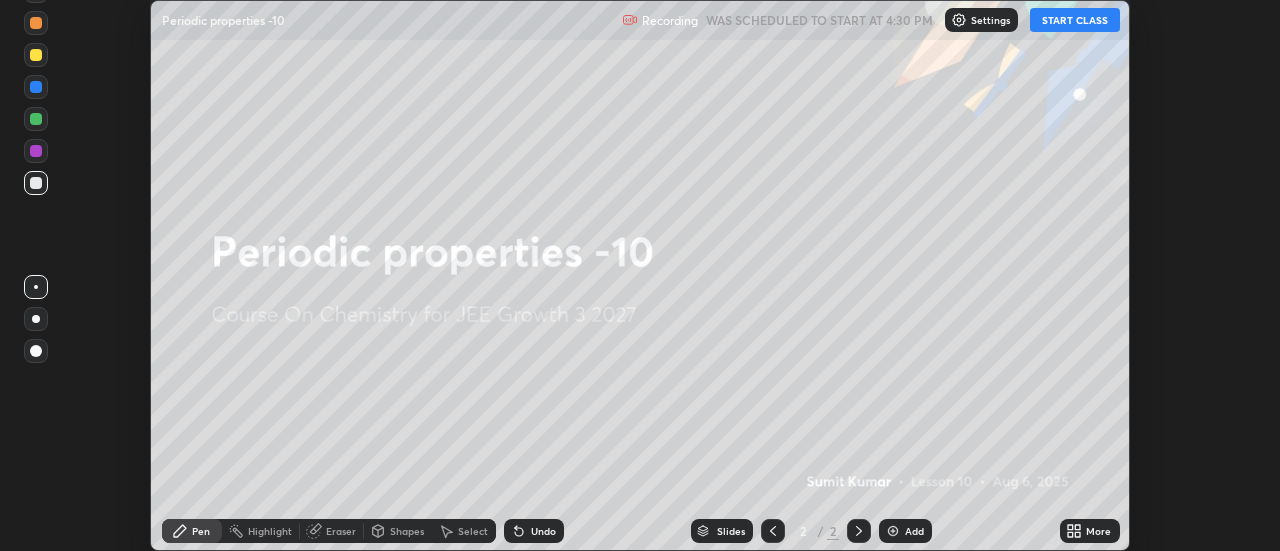 click 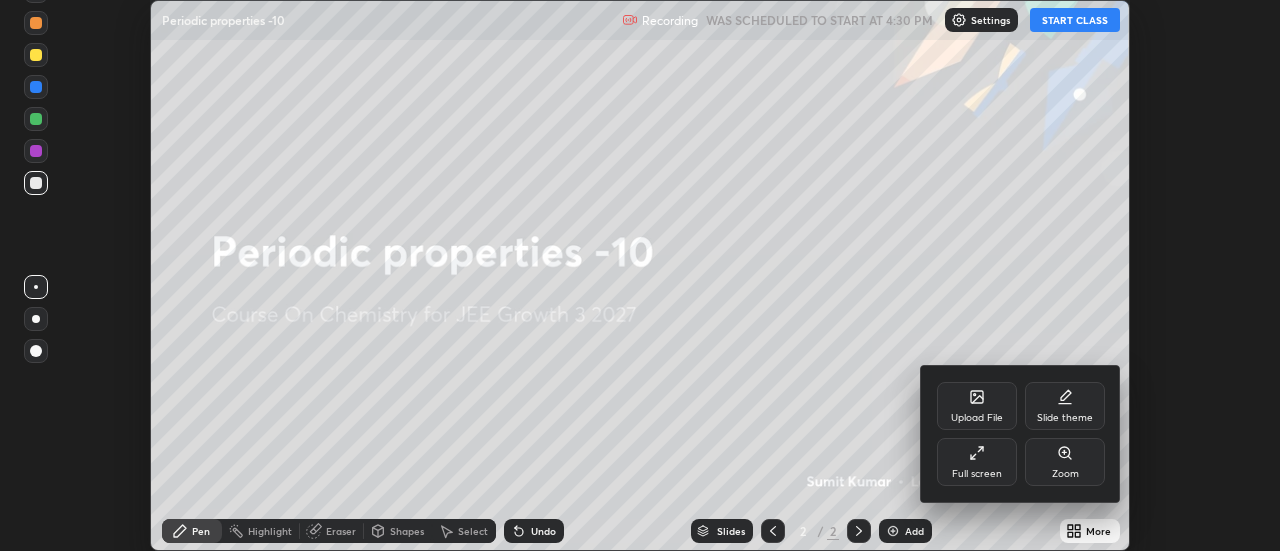 click on "Full screen" at bounding box center (977, 474) 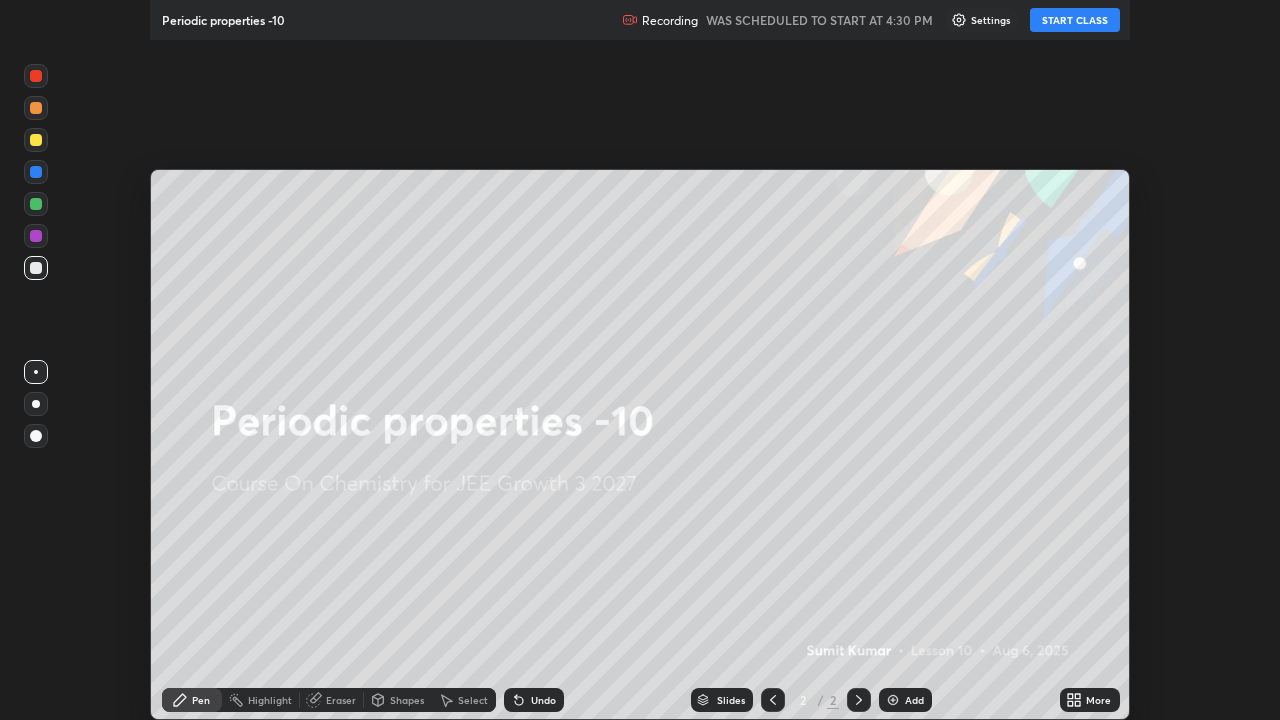 scroll, scrollTop: 99280, scrollLeft: 98720, axis: both 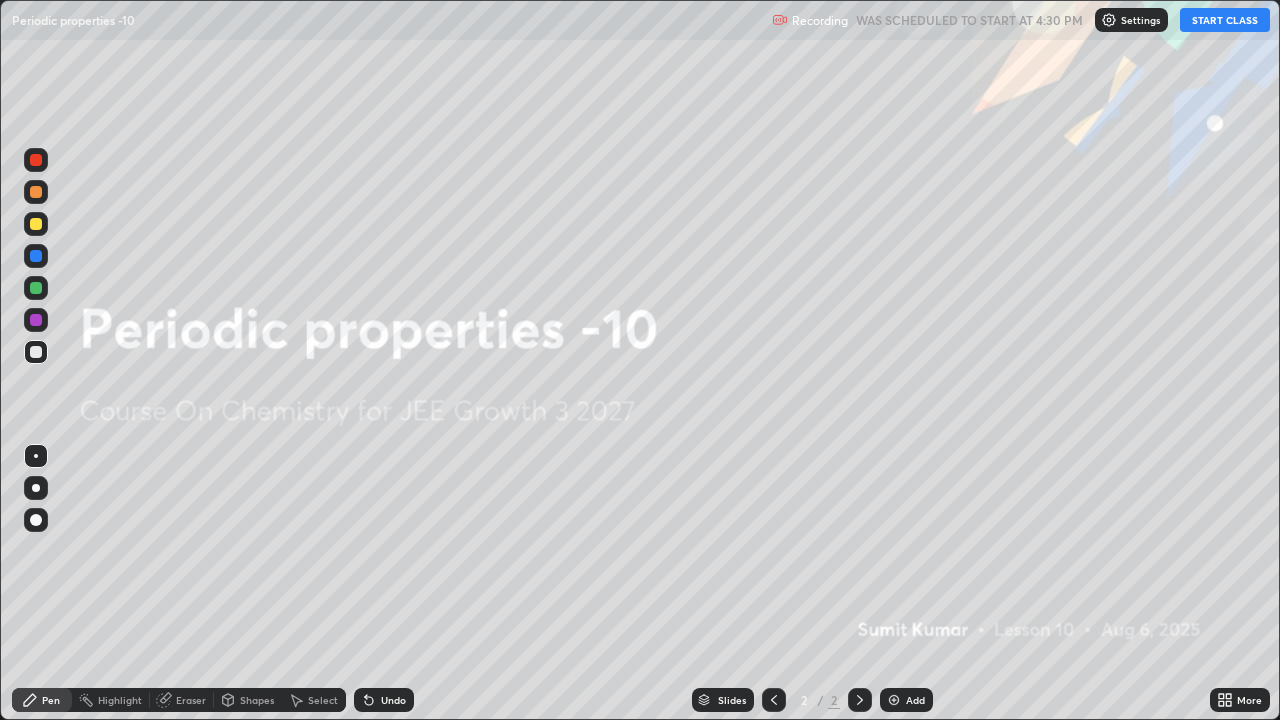 click on "START CLASS" at bounding box center [1225, 20] 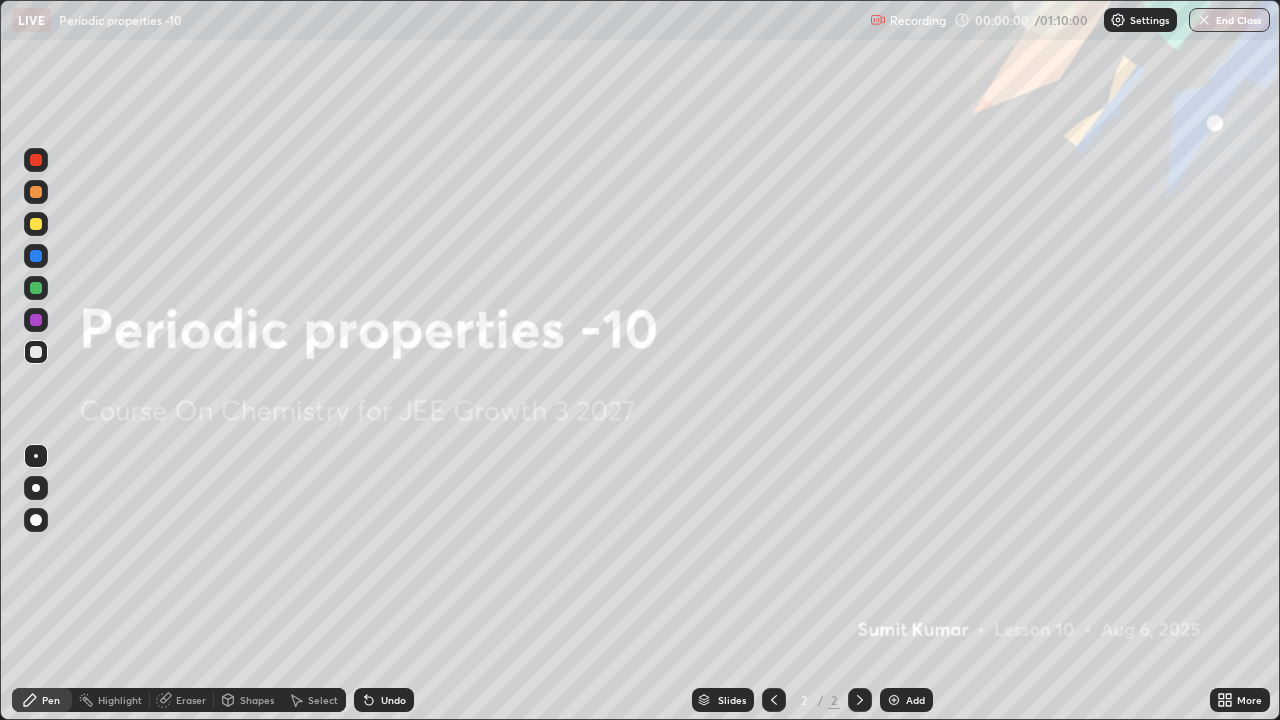 click on "Add" at bounding box center (906, 700) 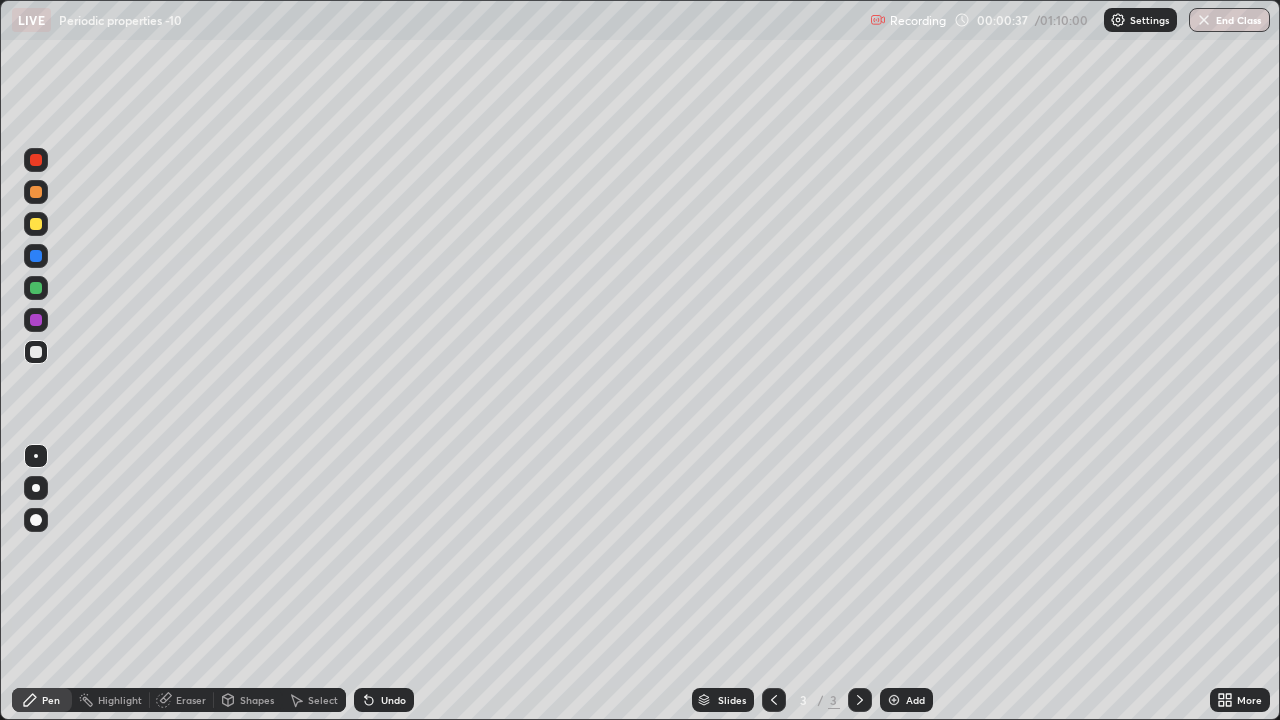 click at bounding box center (36, 224) 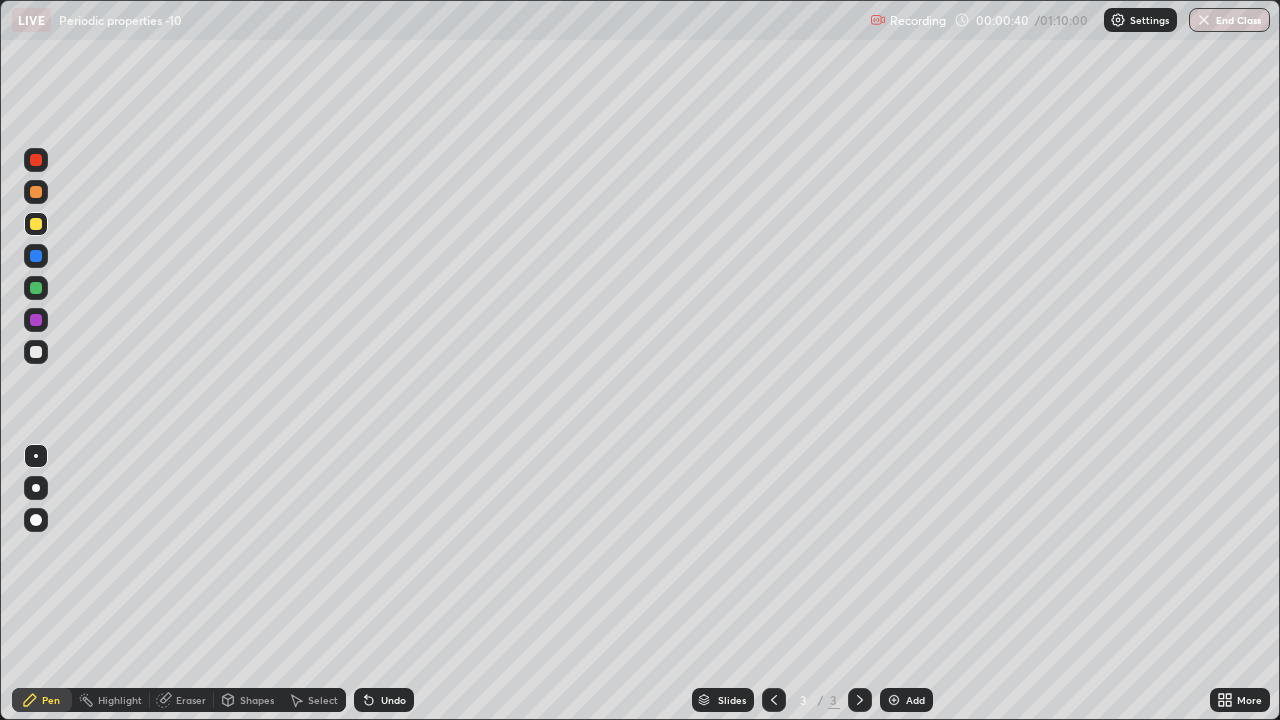 click 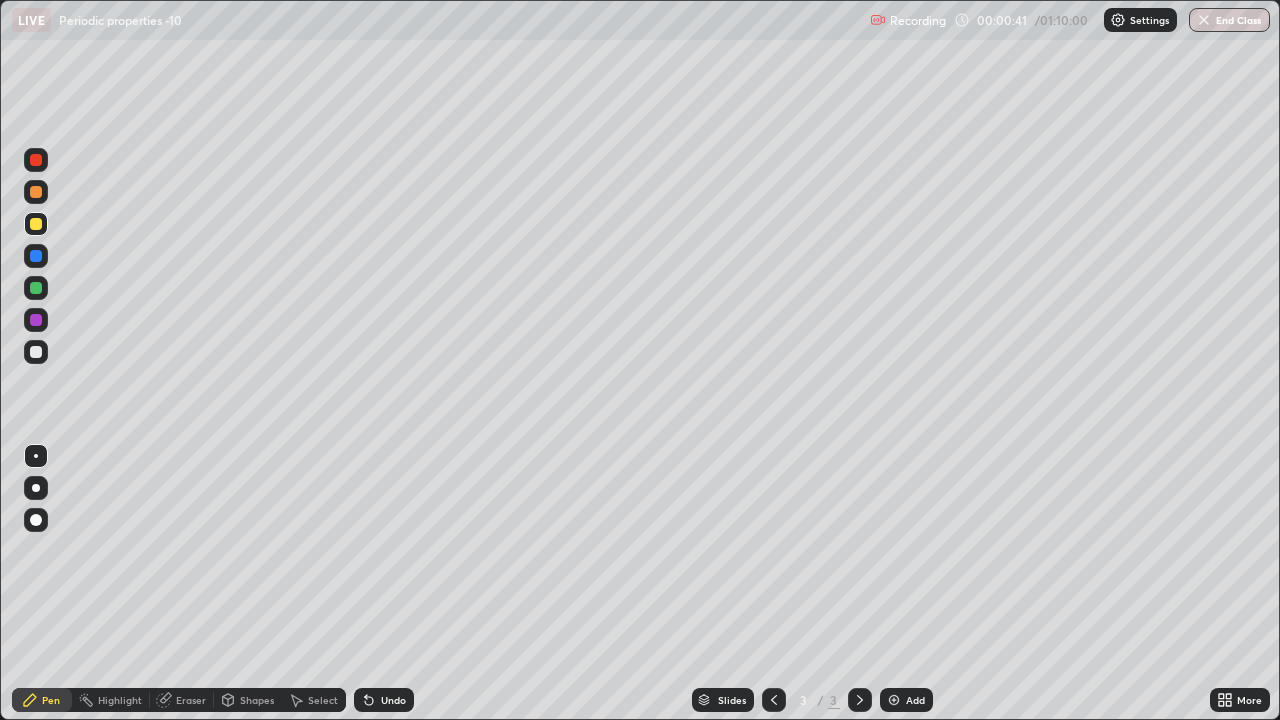 click at bounding box center [36, 488] 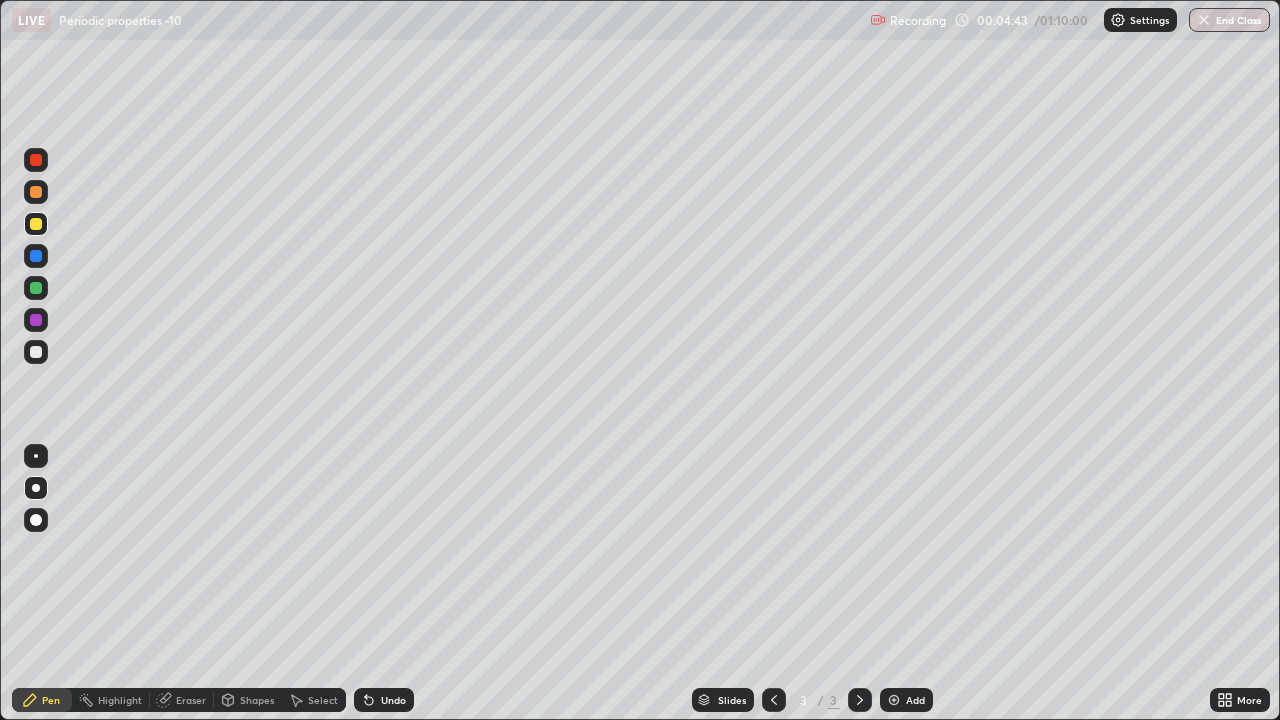 click at bounding box center [36, 352] 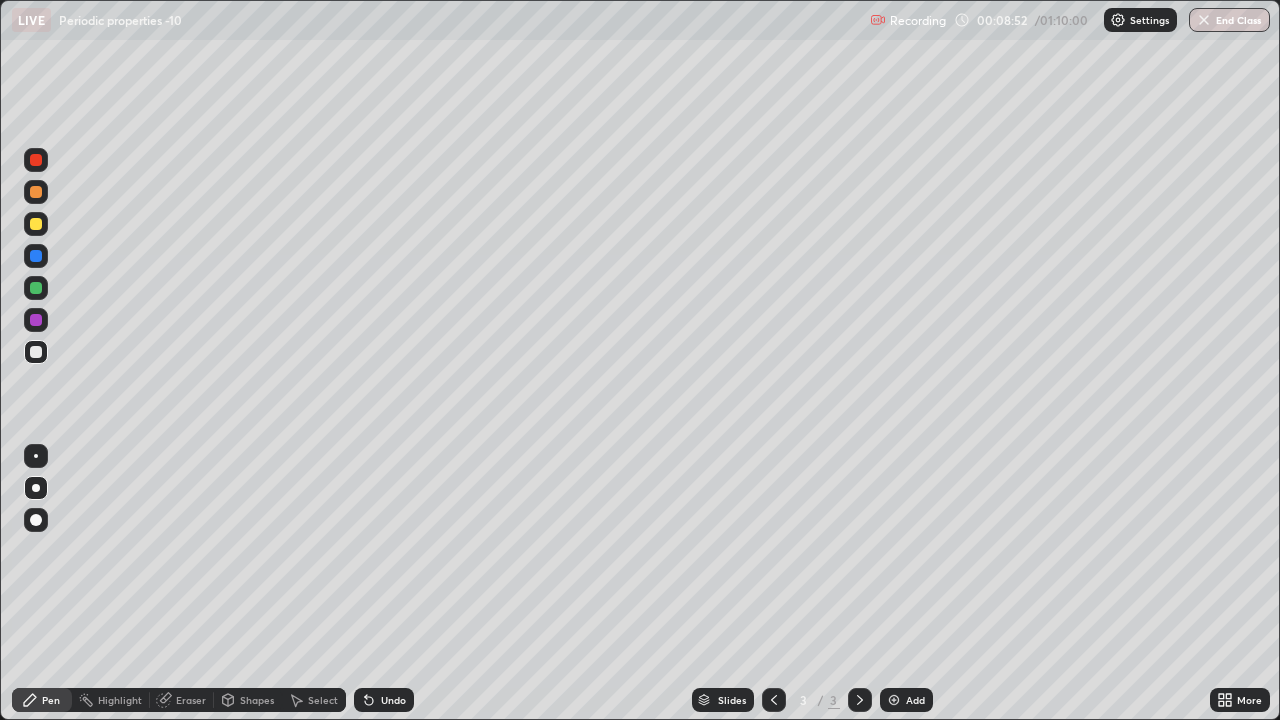 click at bounding box center (894, 700) 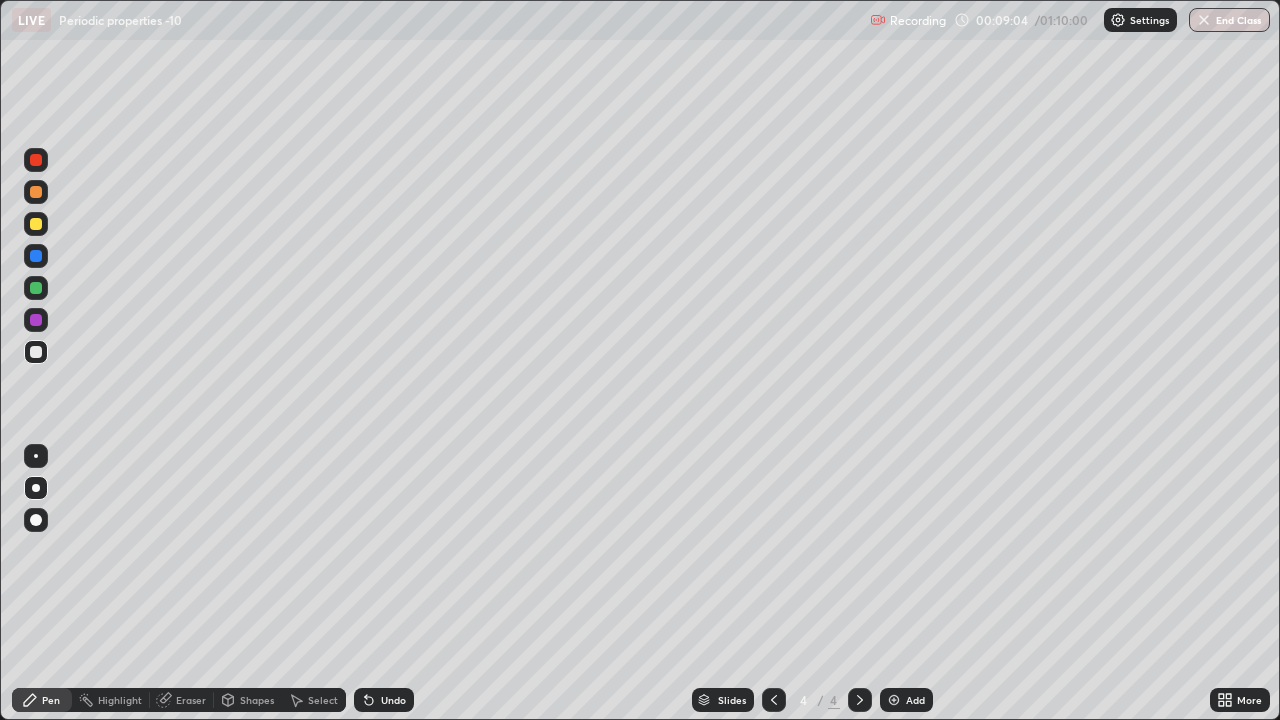 click 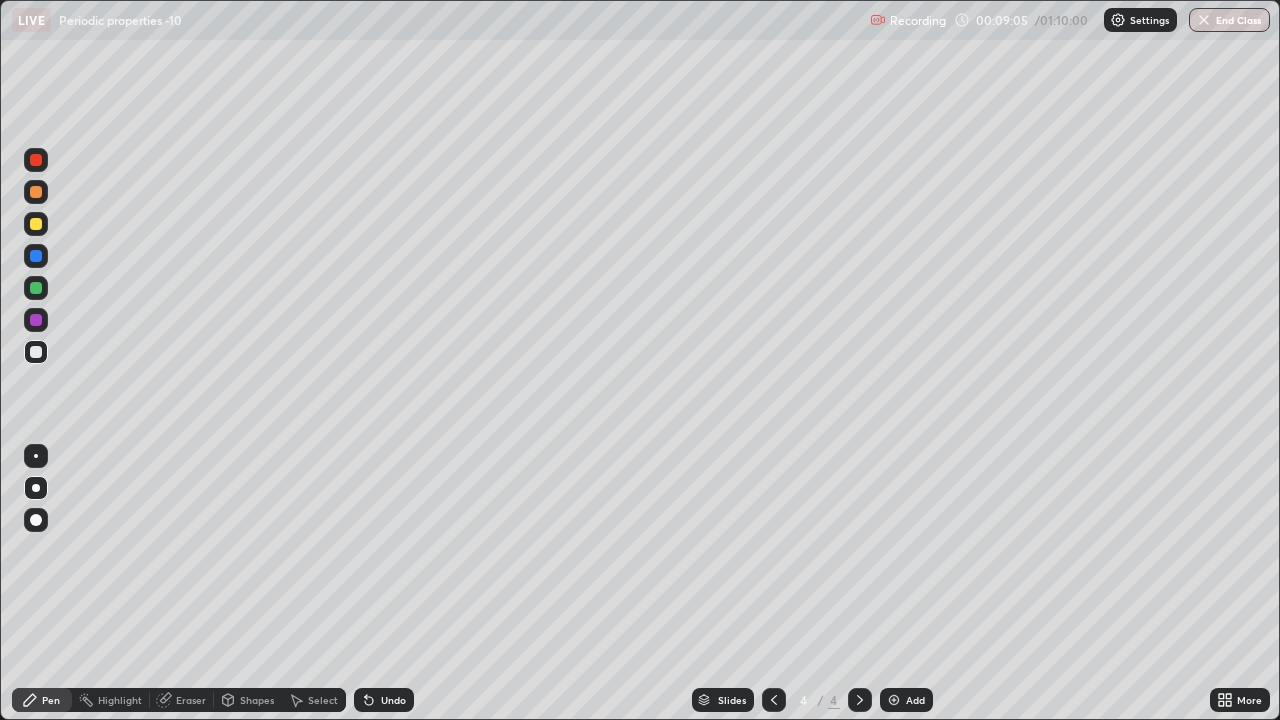 click on "Undo" at bounding box center [384, 700] 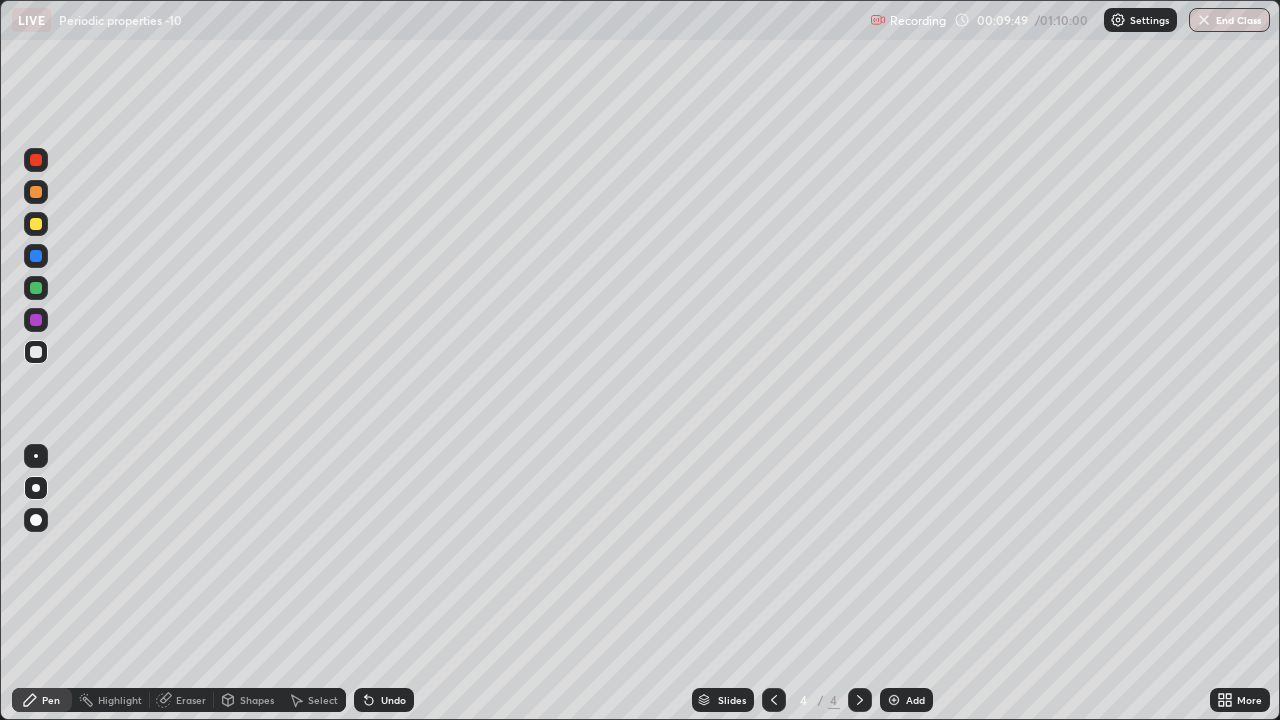 click 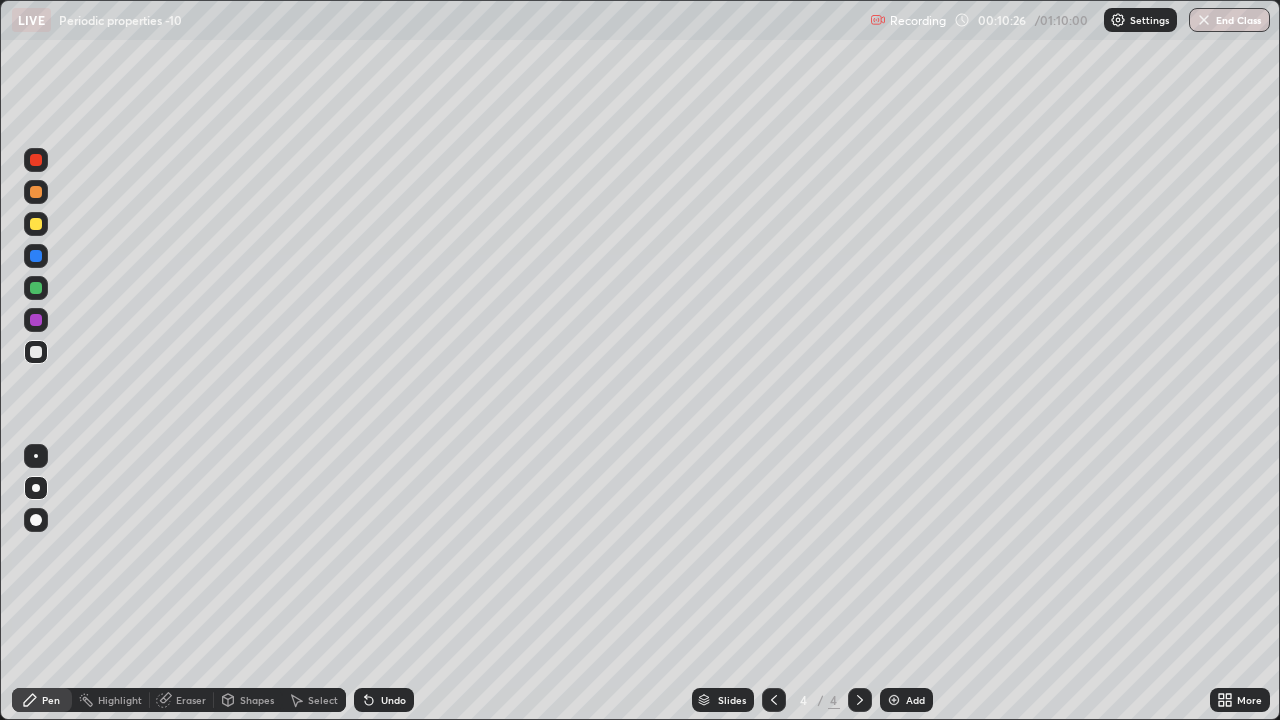 click 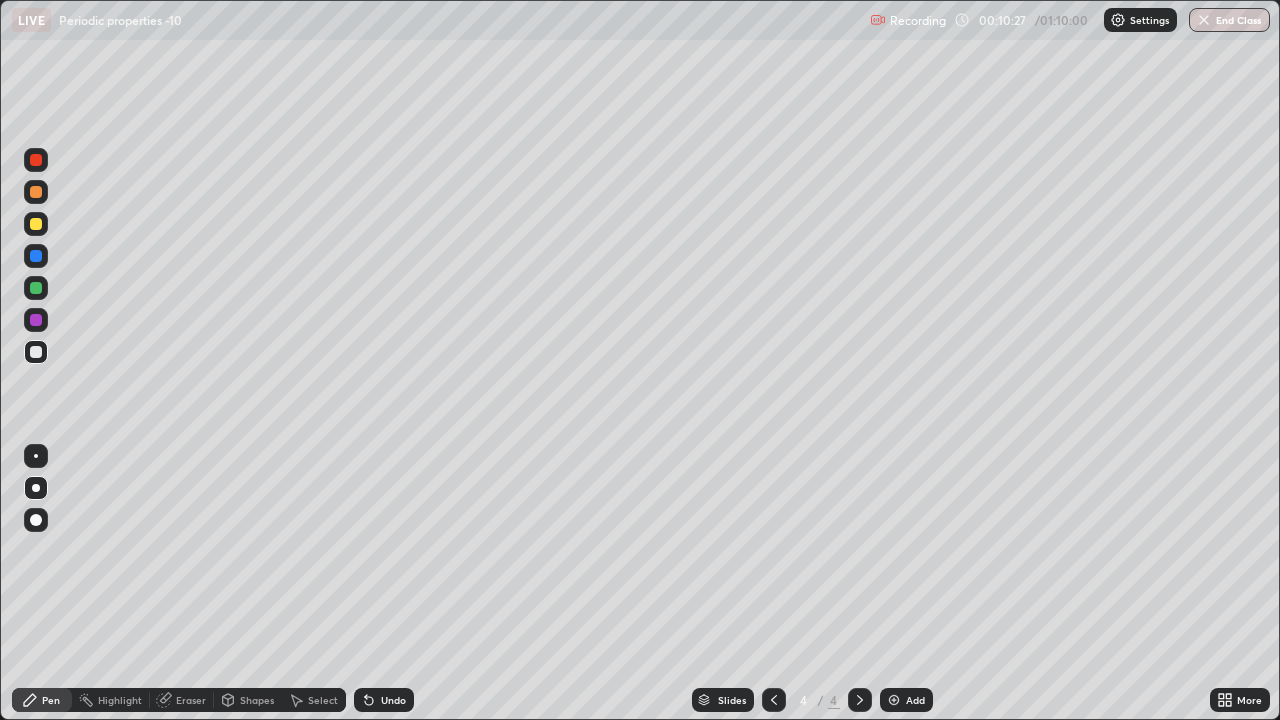click 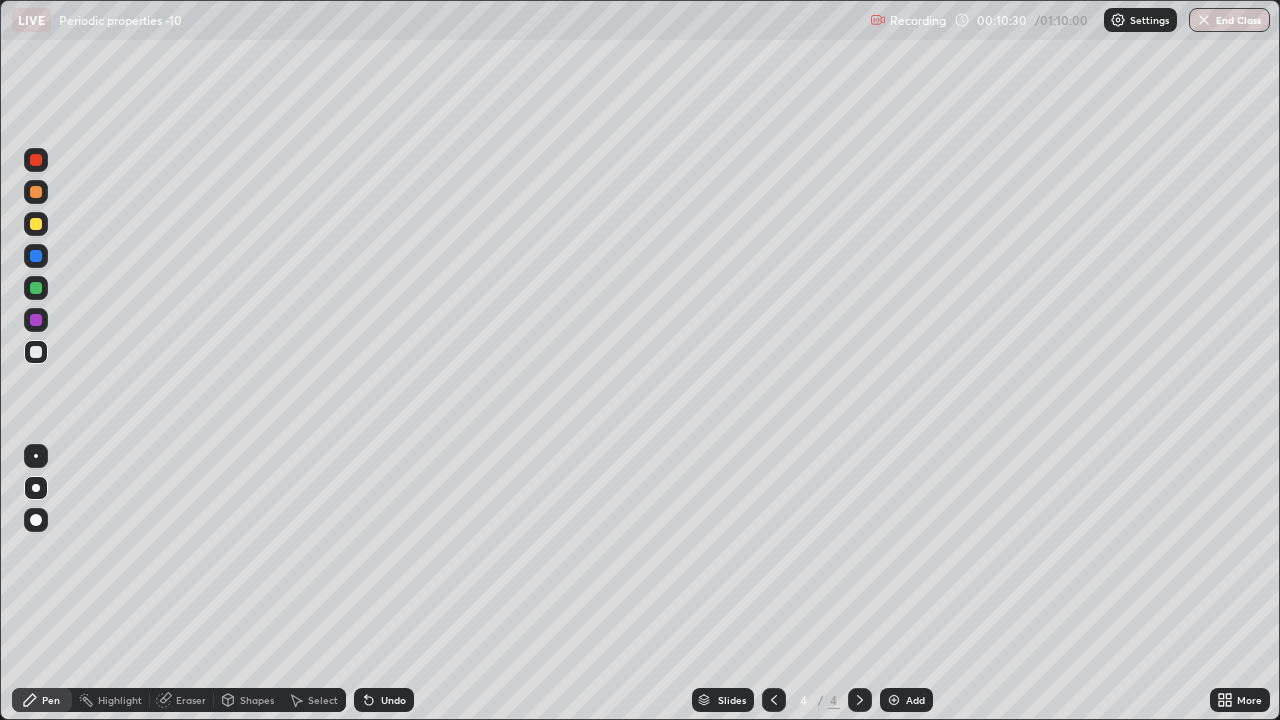 click 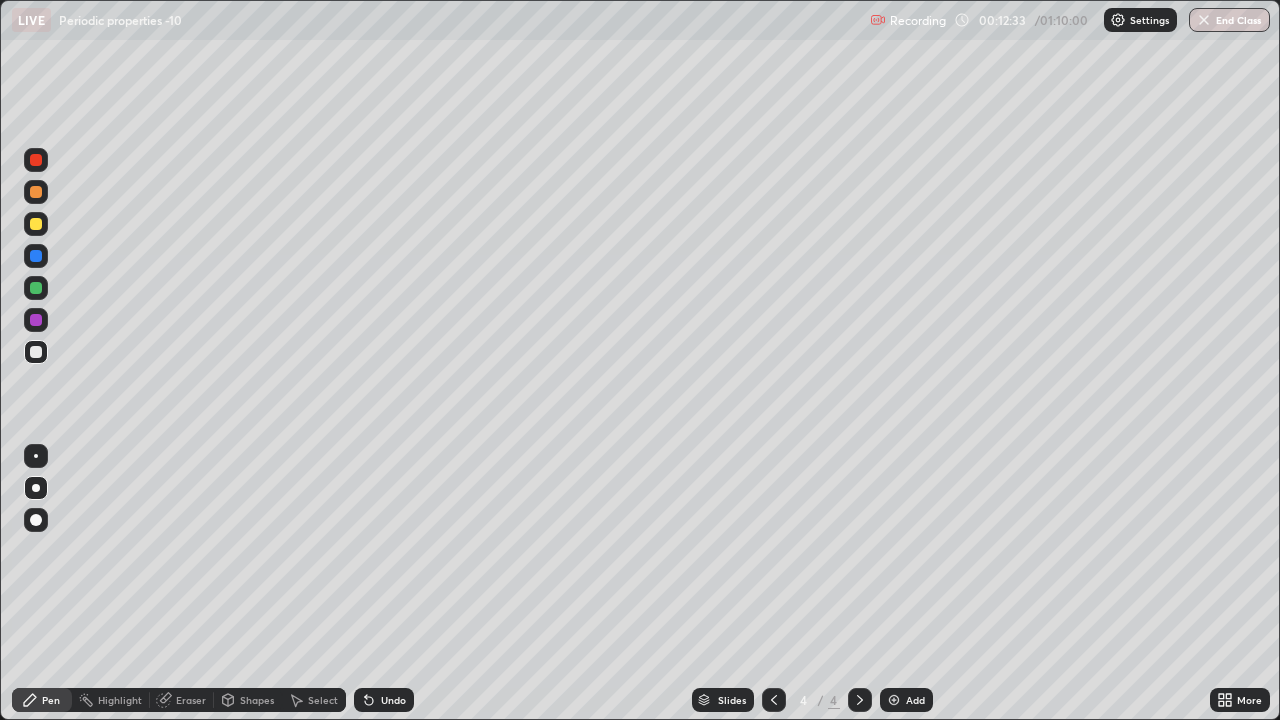 click at bounding box center (894, 700) 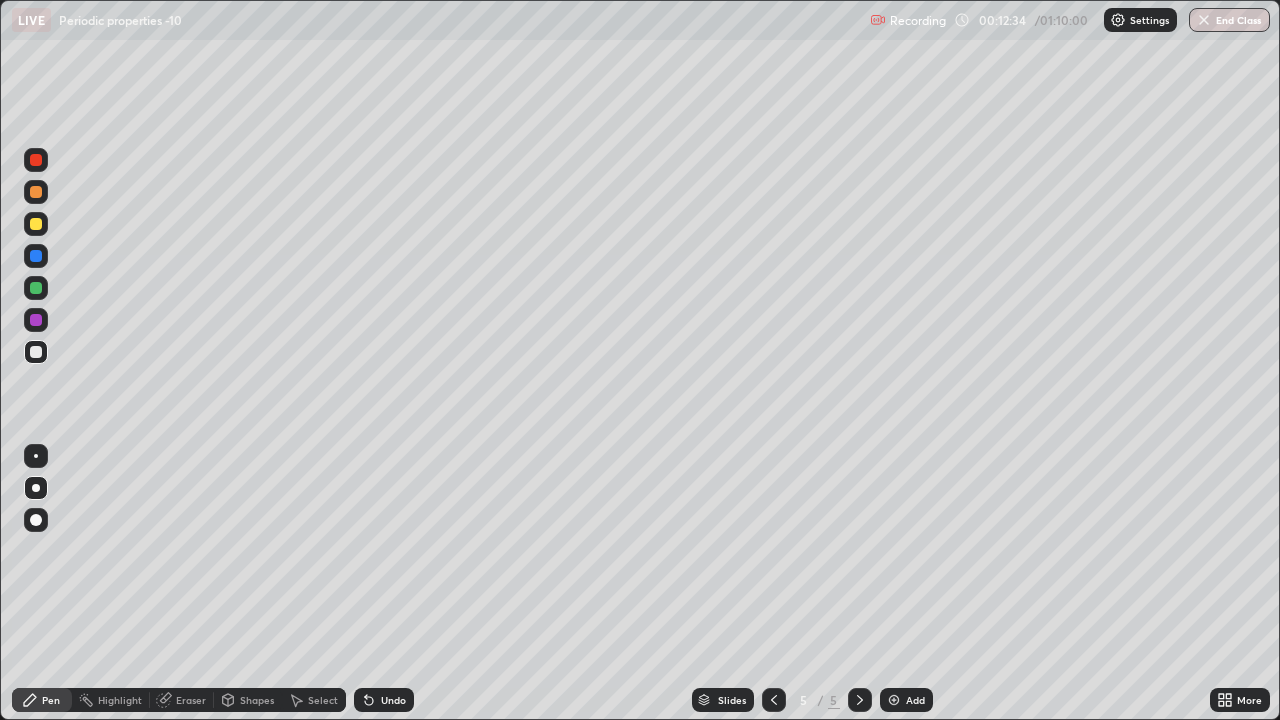 click at bounding box center [36, 224] 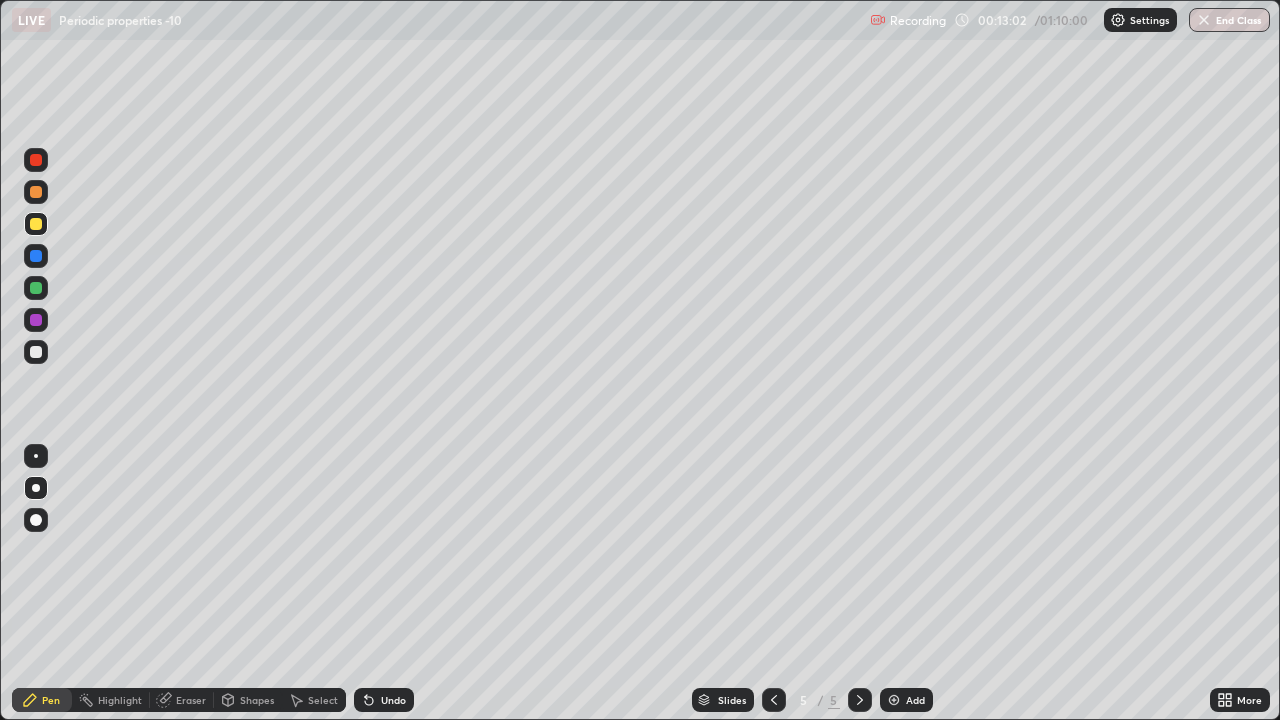 click 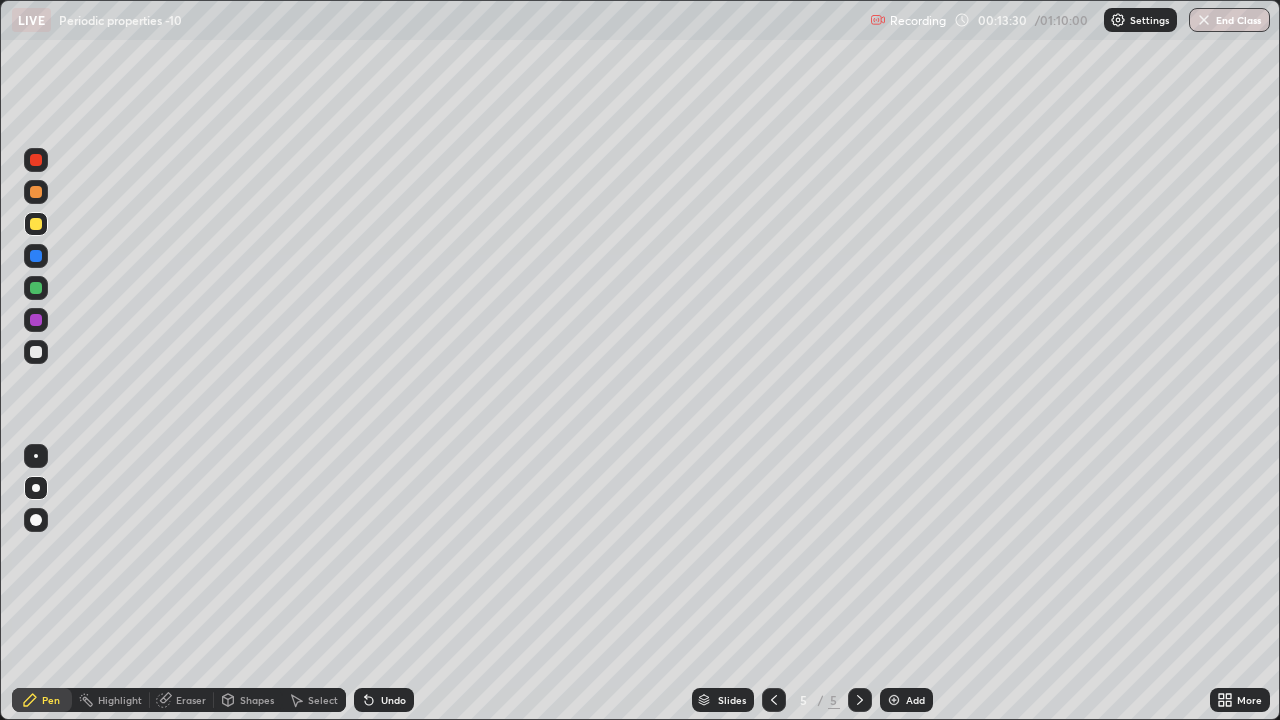 click at bounding box center (36, 352) 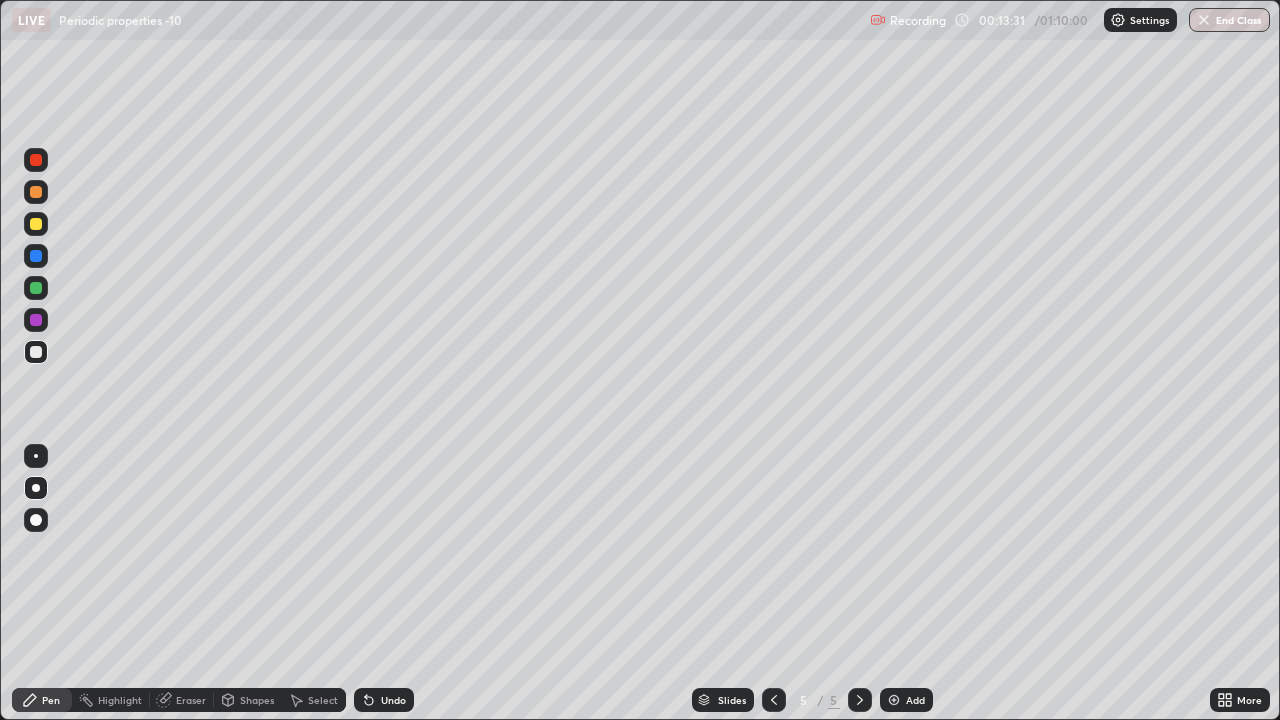 click on "Shapes" at bounding box center [257, 700] 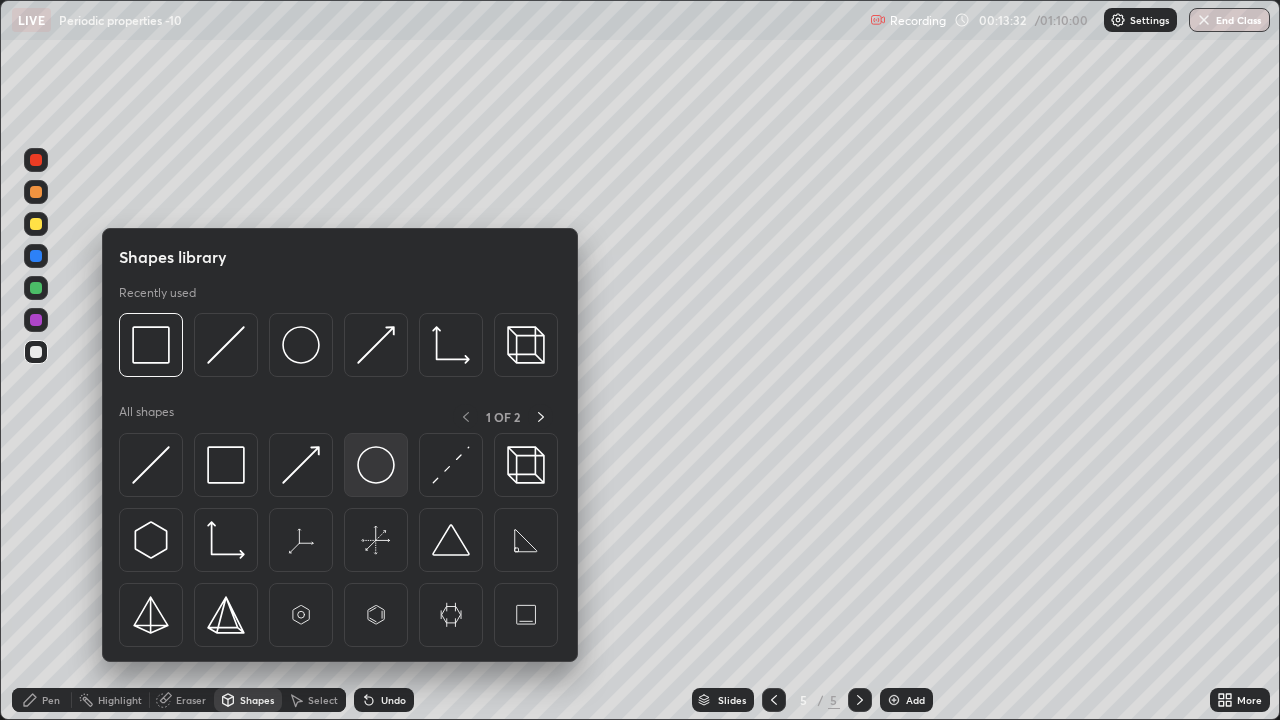 click at bounding box center (376, 465) 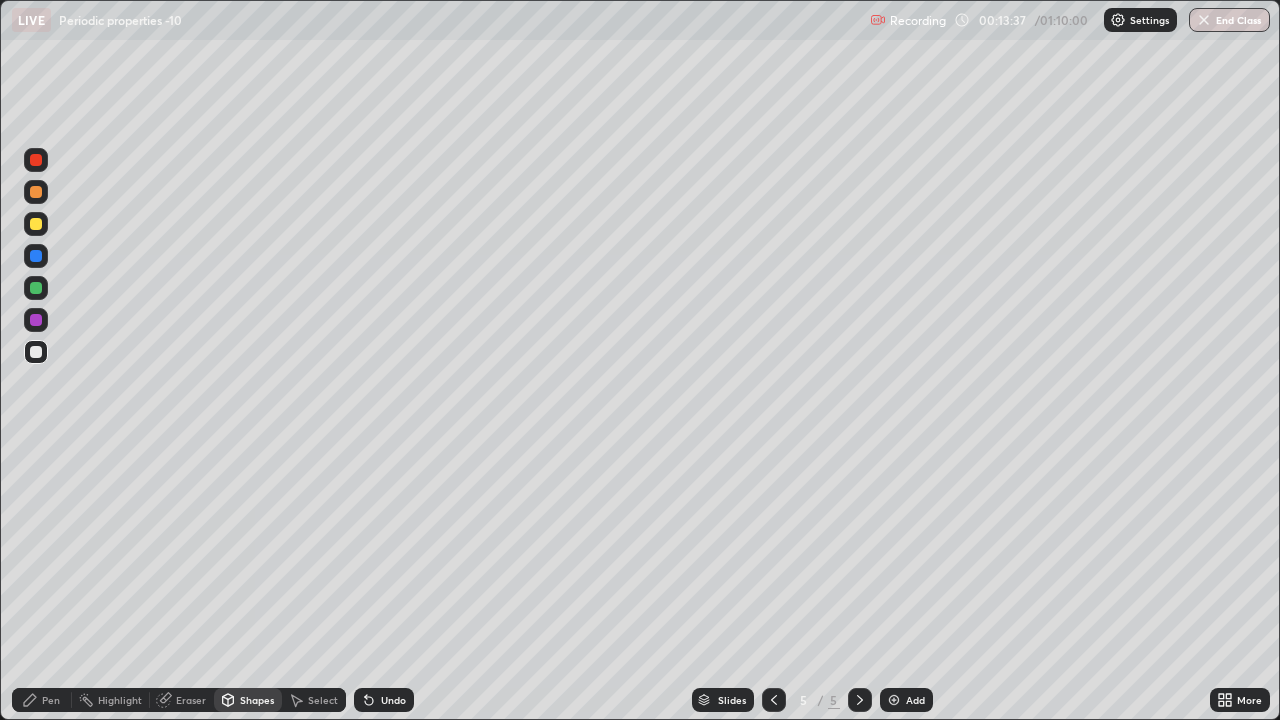 click on "Shapes" at bounding box center [257, 700] 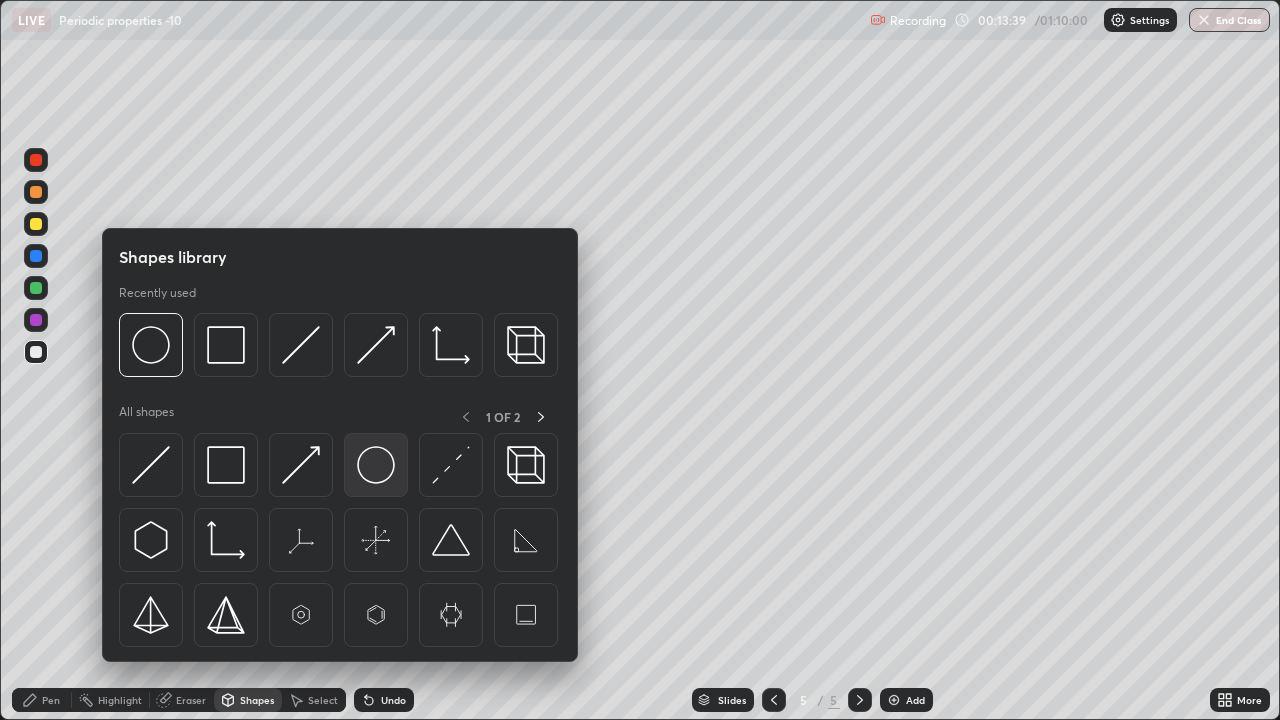 click at bounding box center [376, 465] 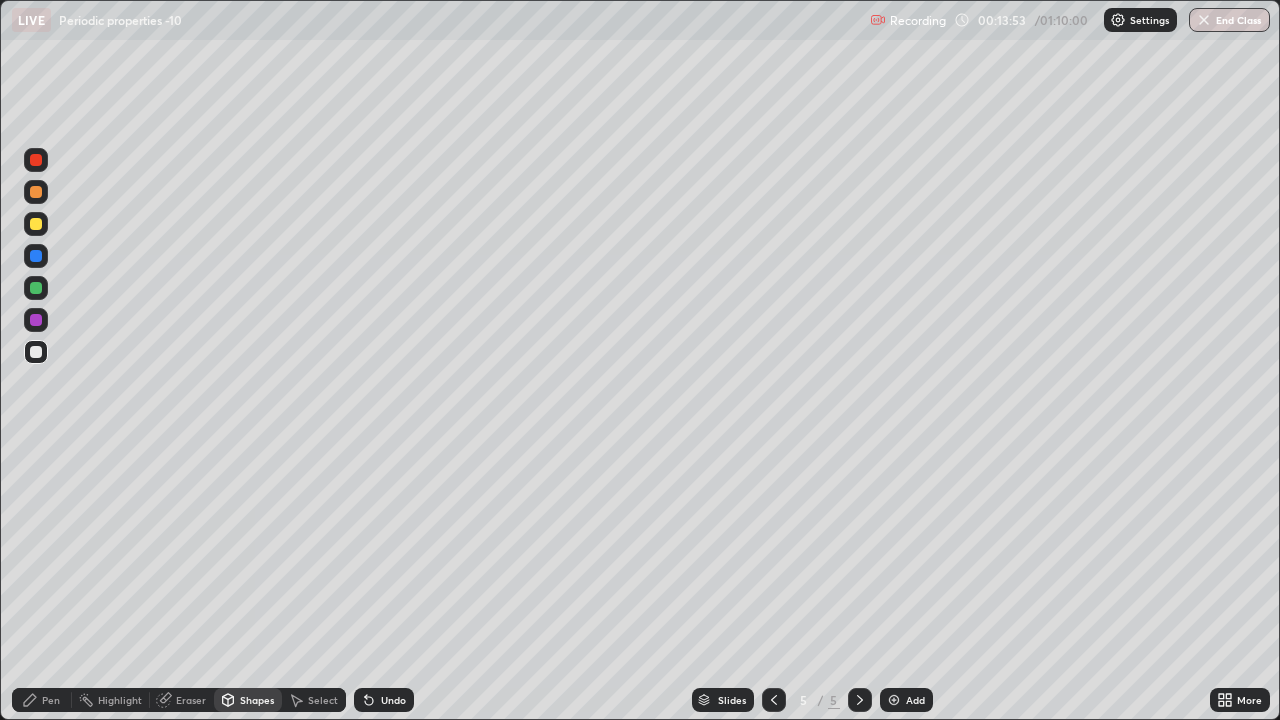 click 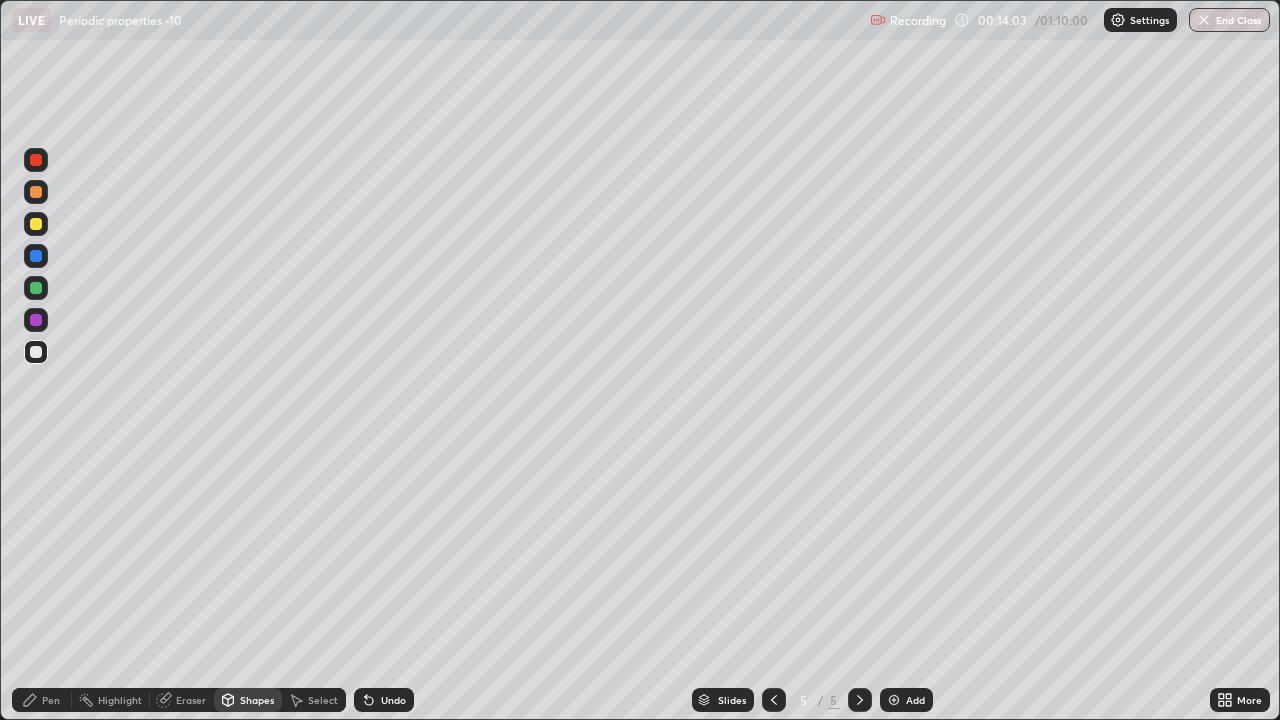 click 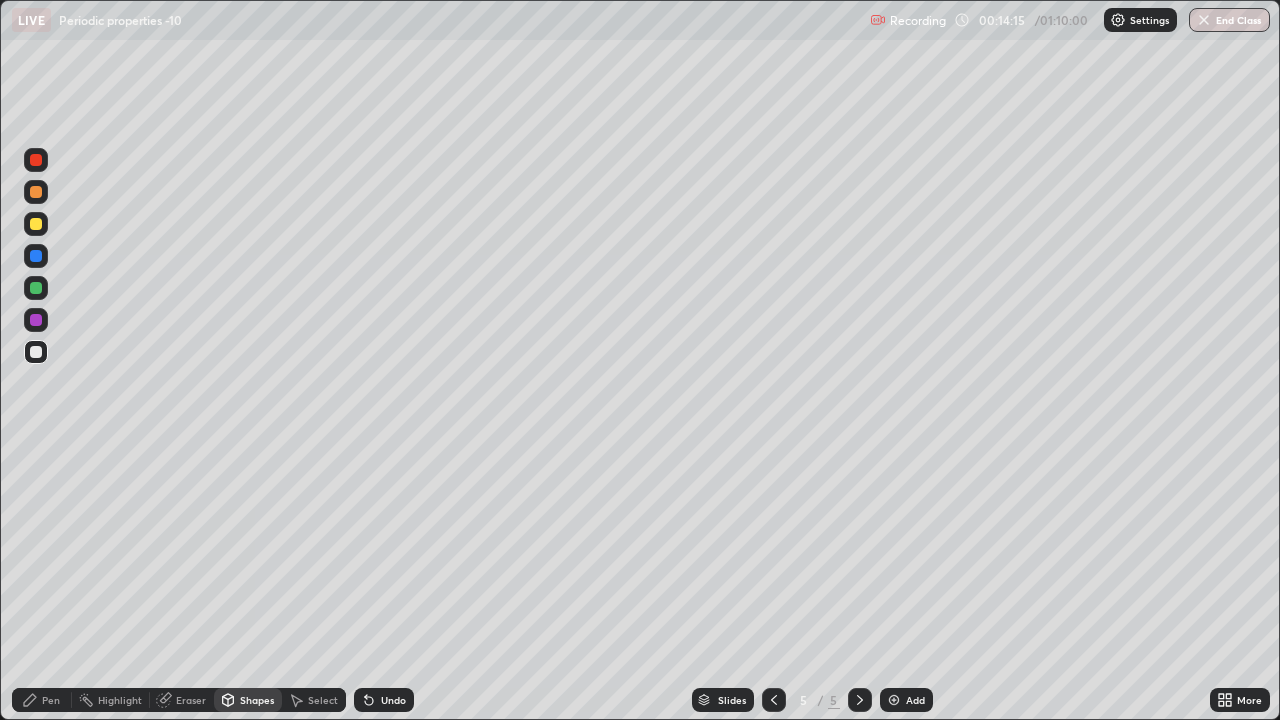 click at bounding box center (36, 192) 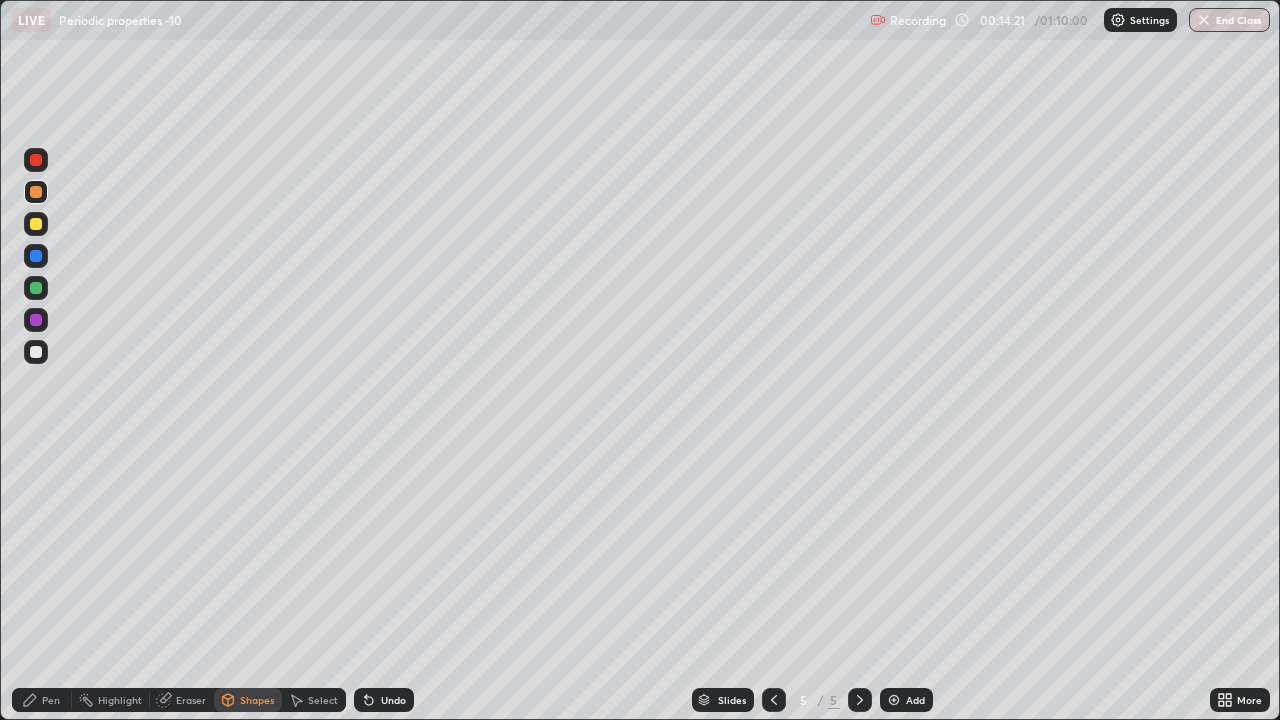 click 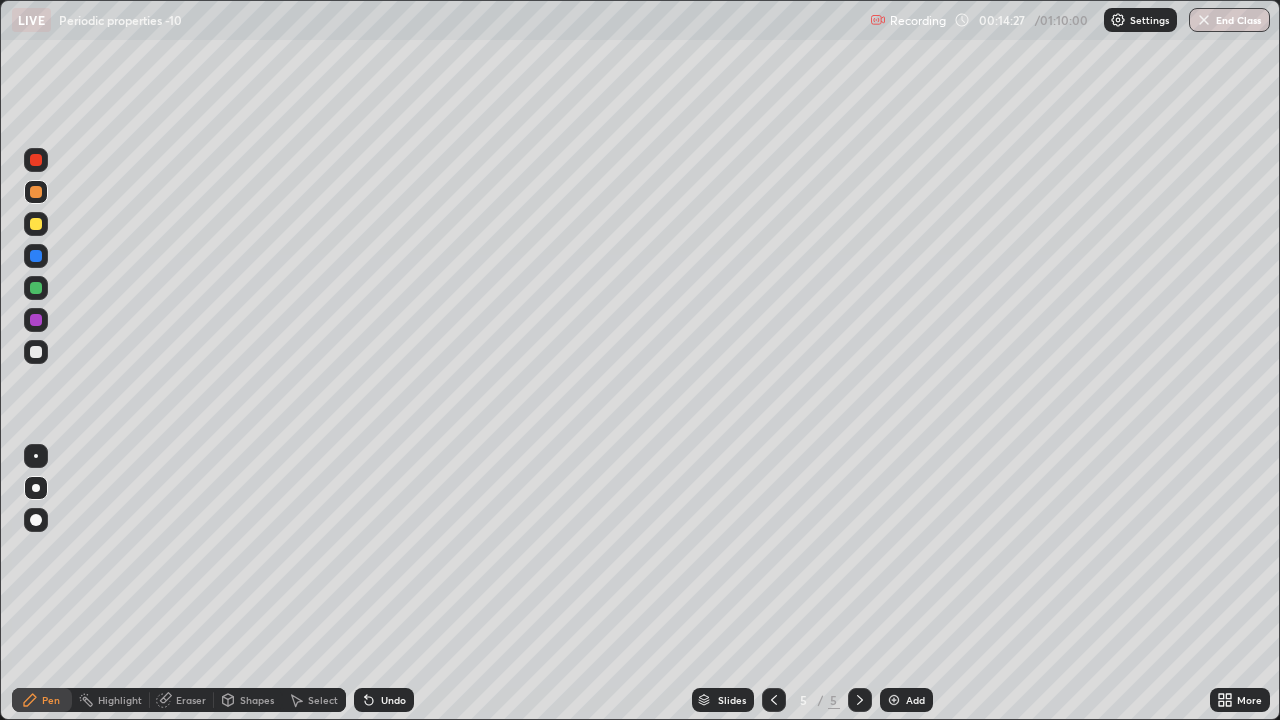 click at bounding box center [36, 520] 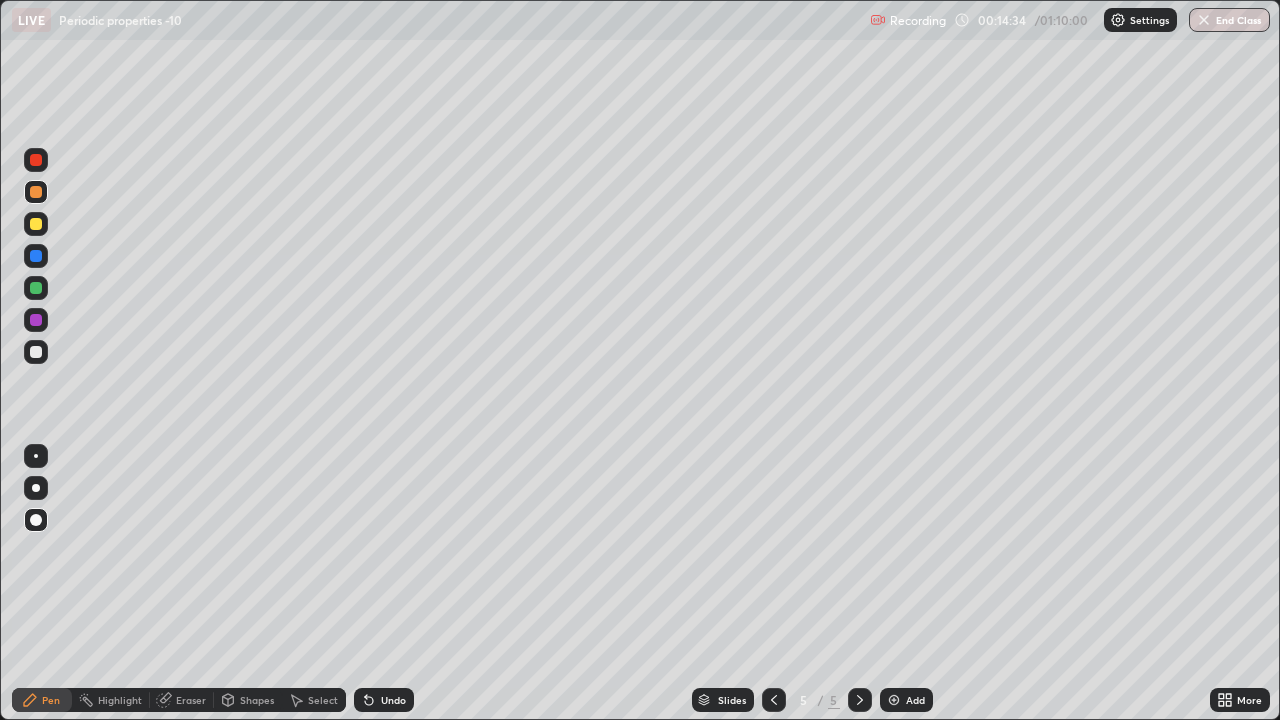 click at bounding box center (36, 288) 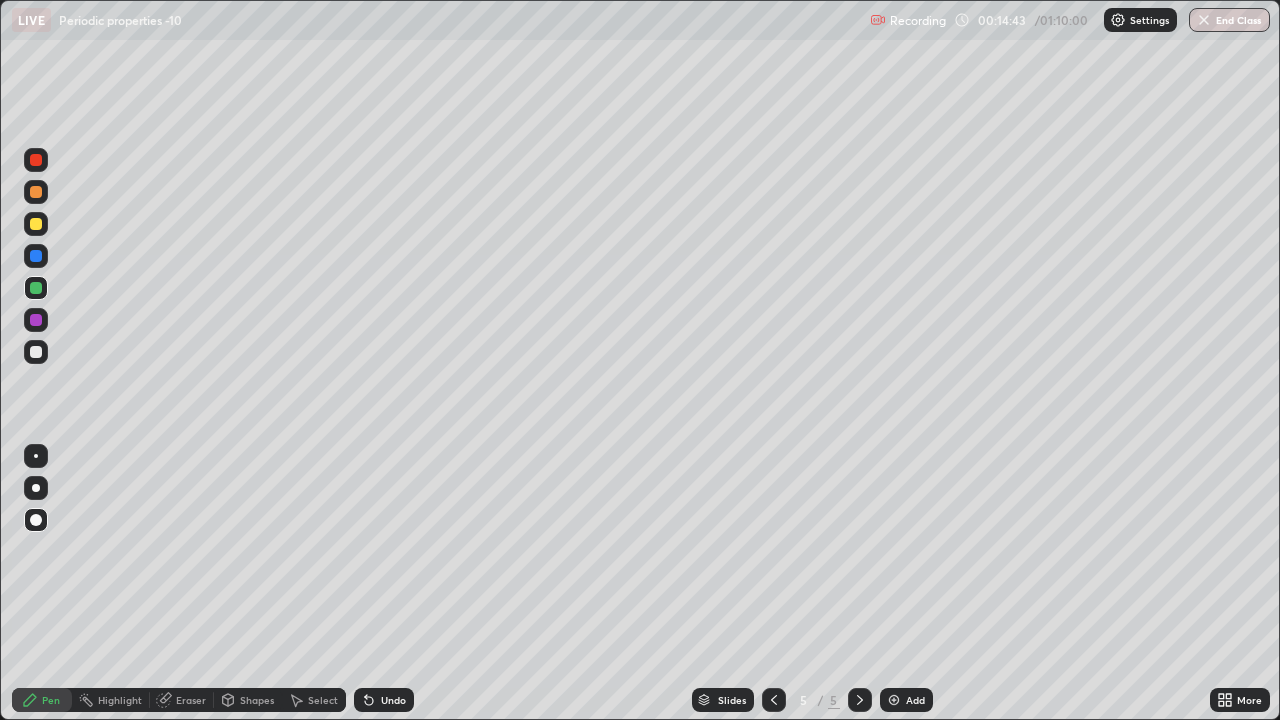 click at bounding box center (36, 488) 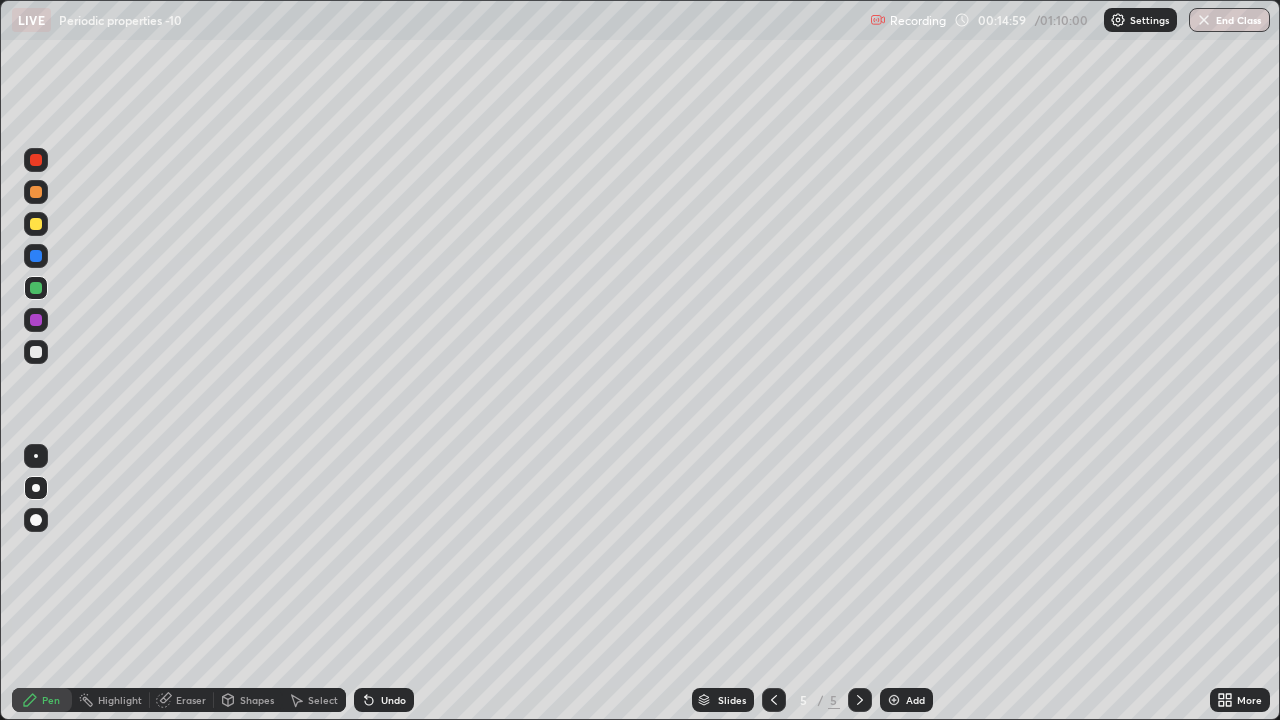 click at bounding box center [36, 224] 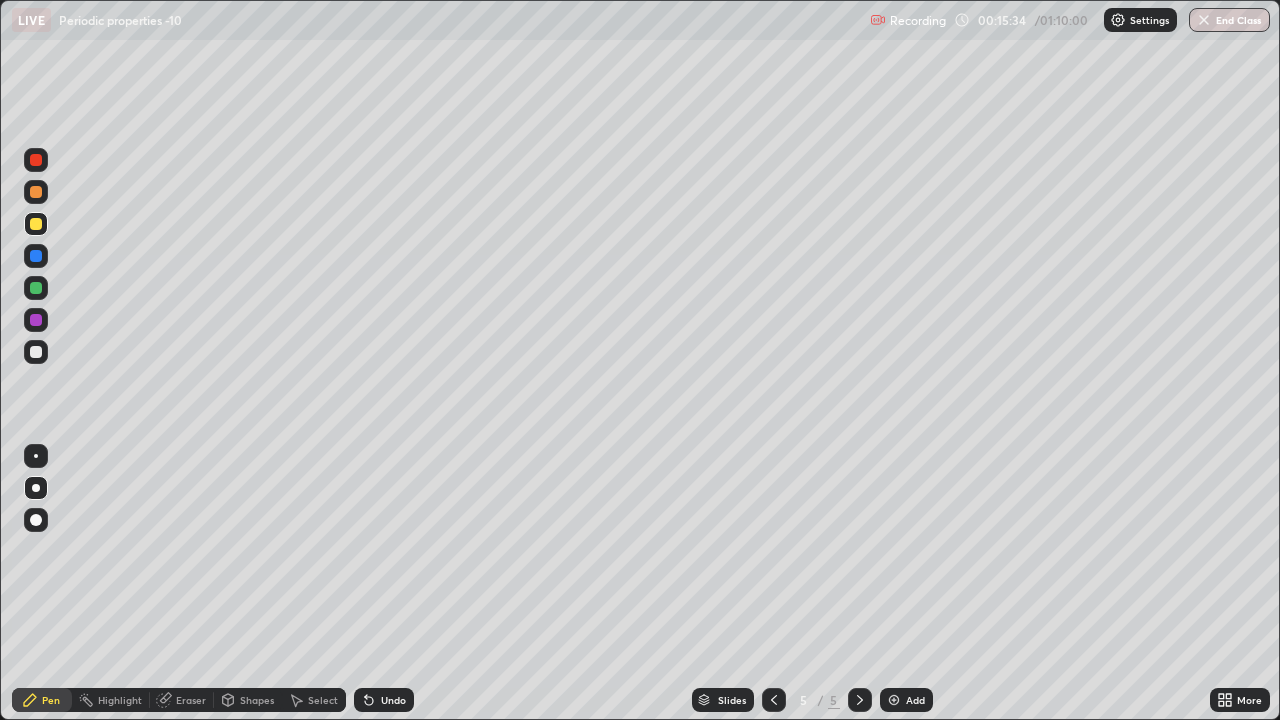 click 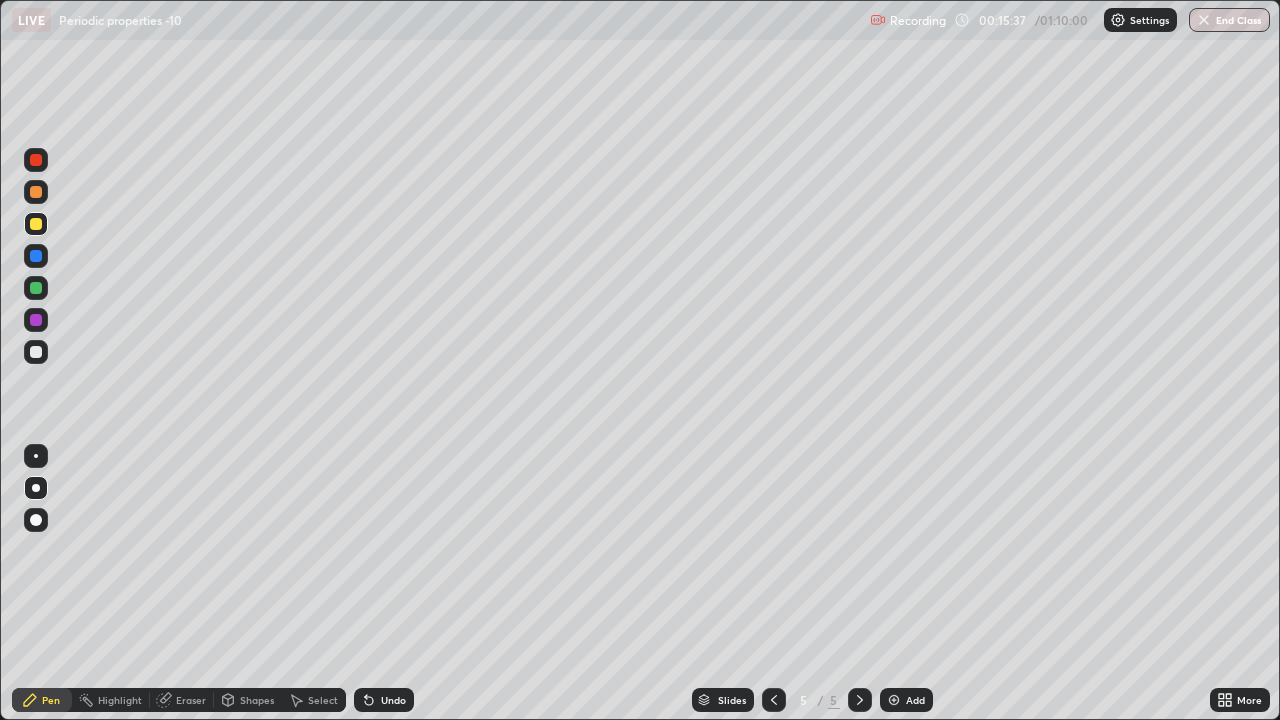 click on "Shapes" at bounding box center (248, 700) 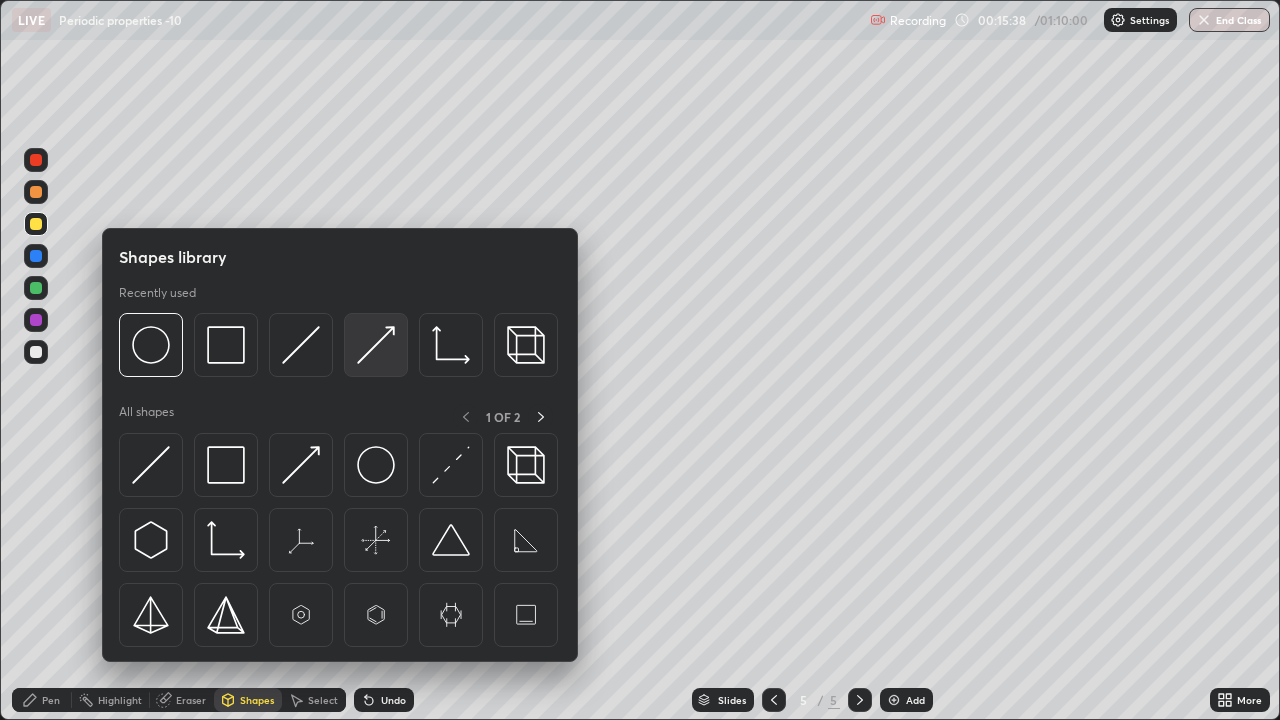 click at bounding box center (376, 345) 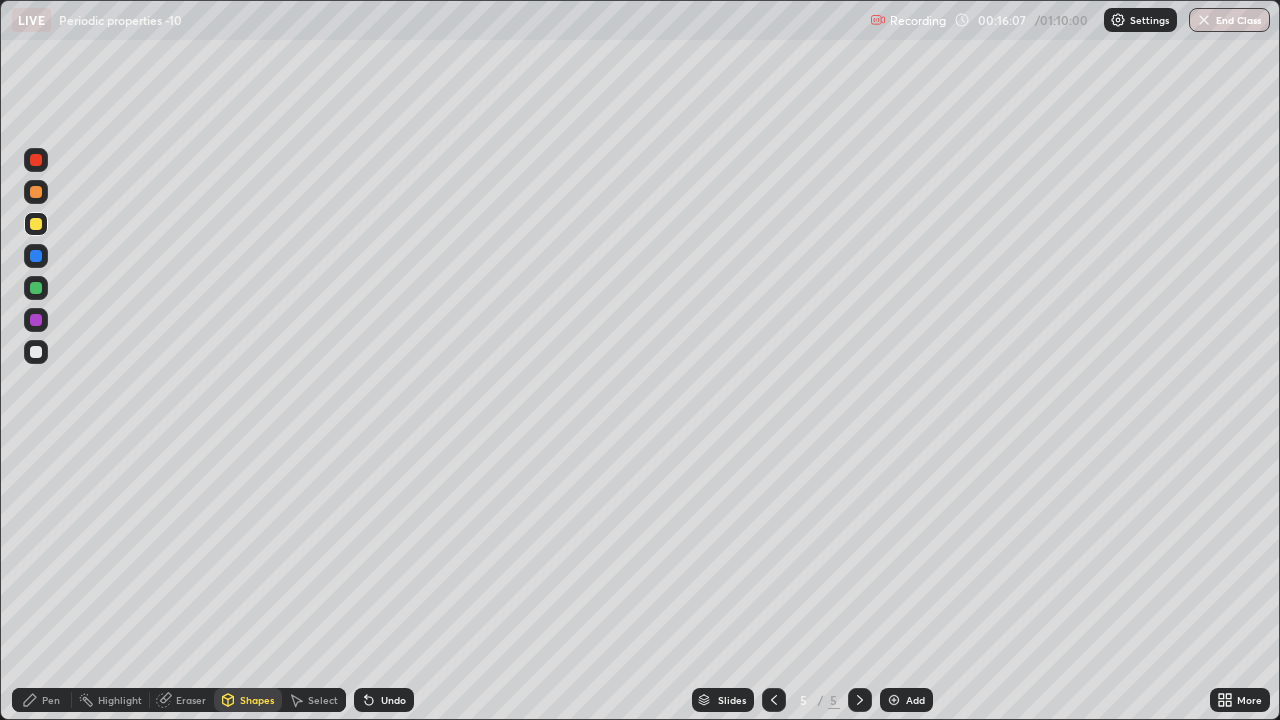 click at bounding box center (36, 320) 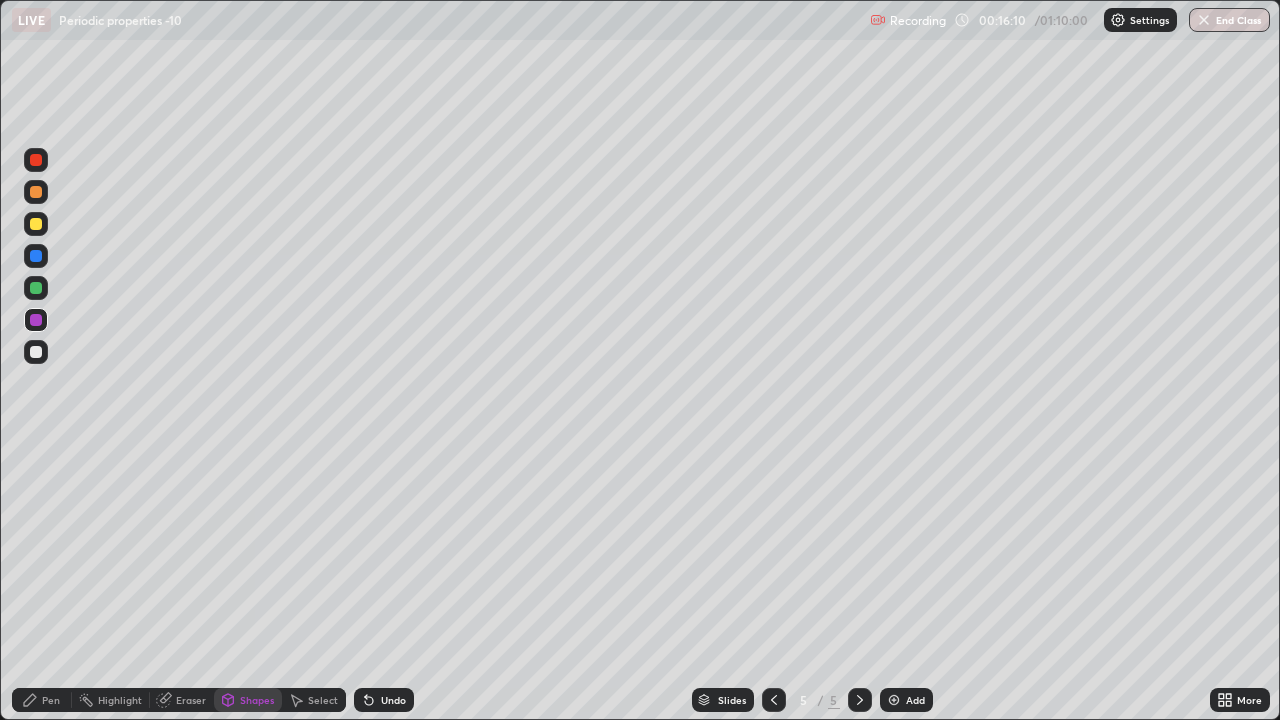 click 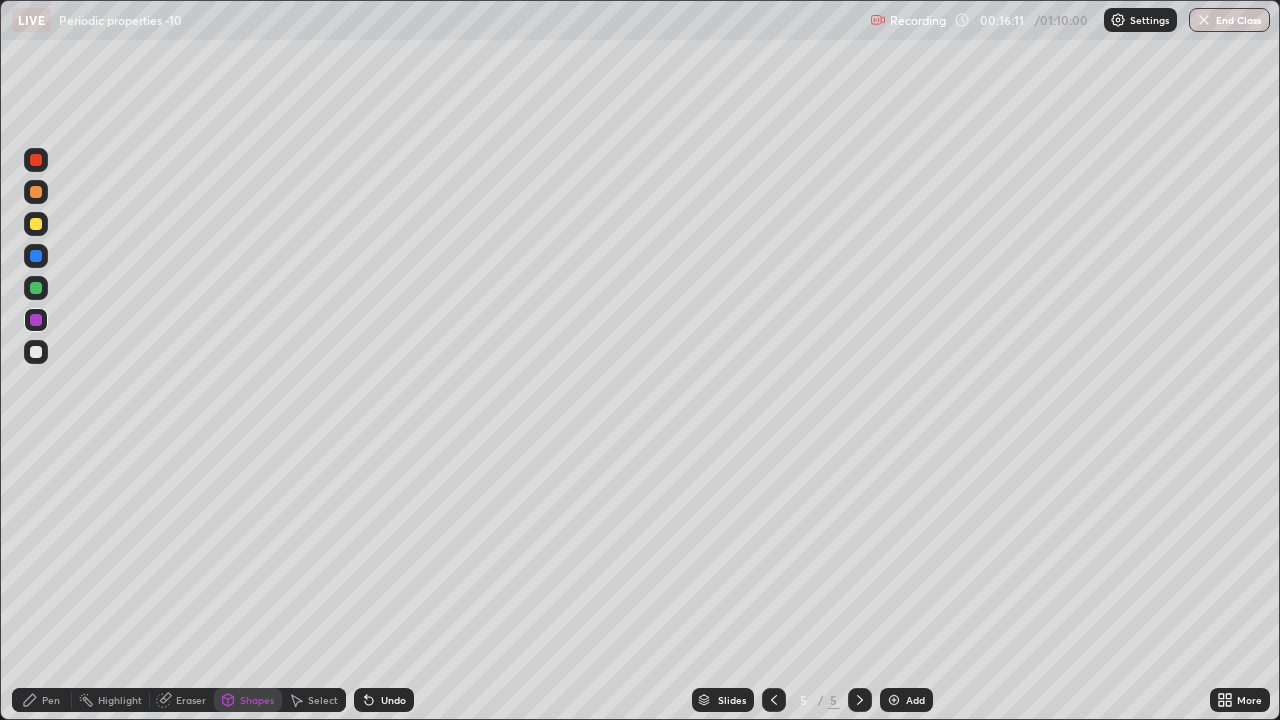 click 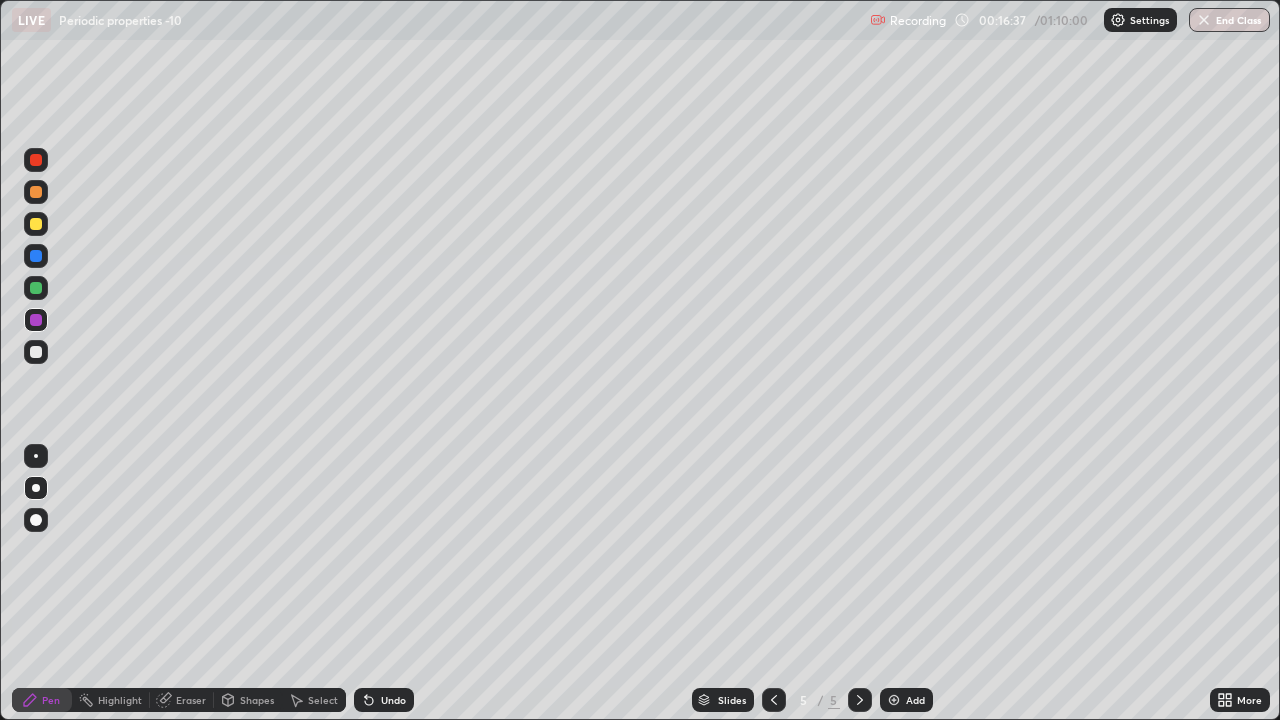 click at bounding box center [36, 160] 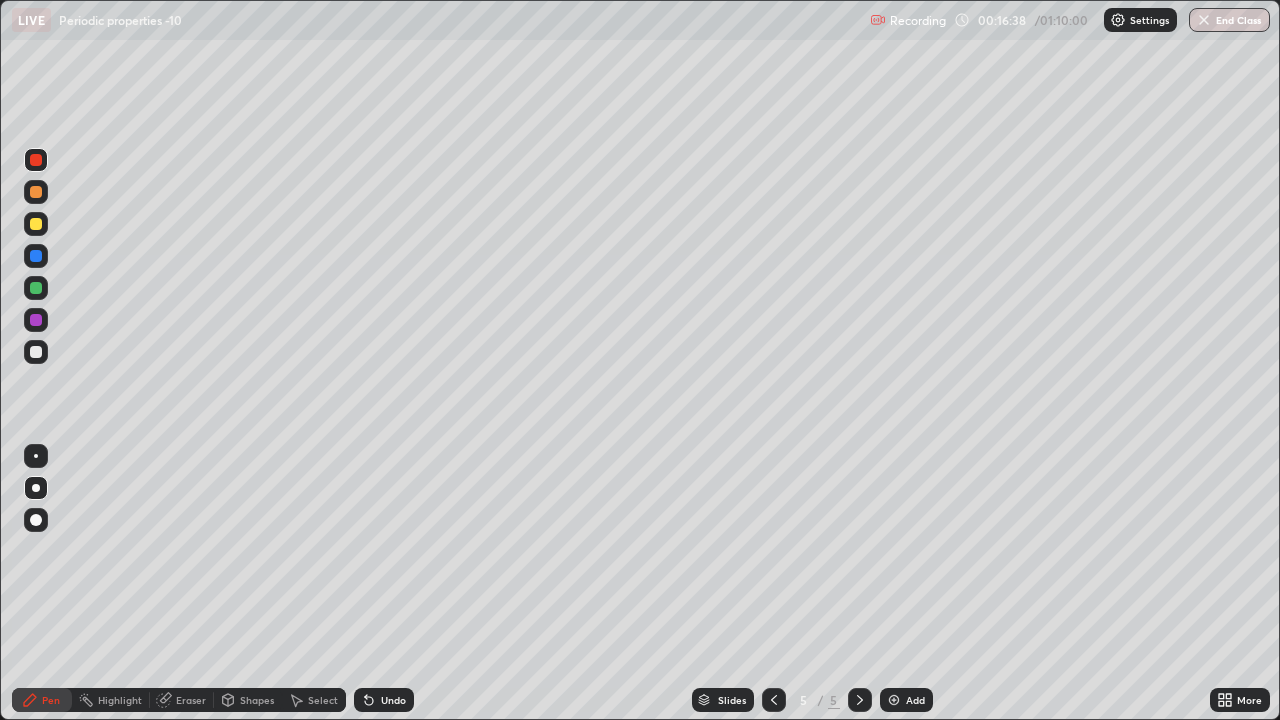 click at bounding box center [36, 520] 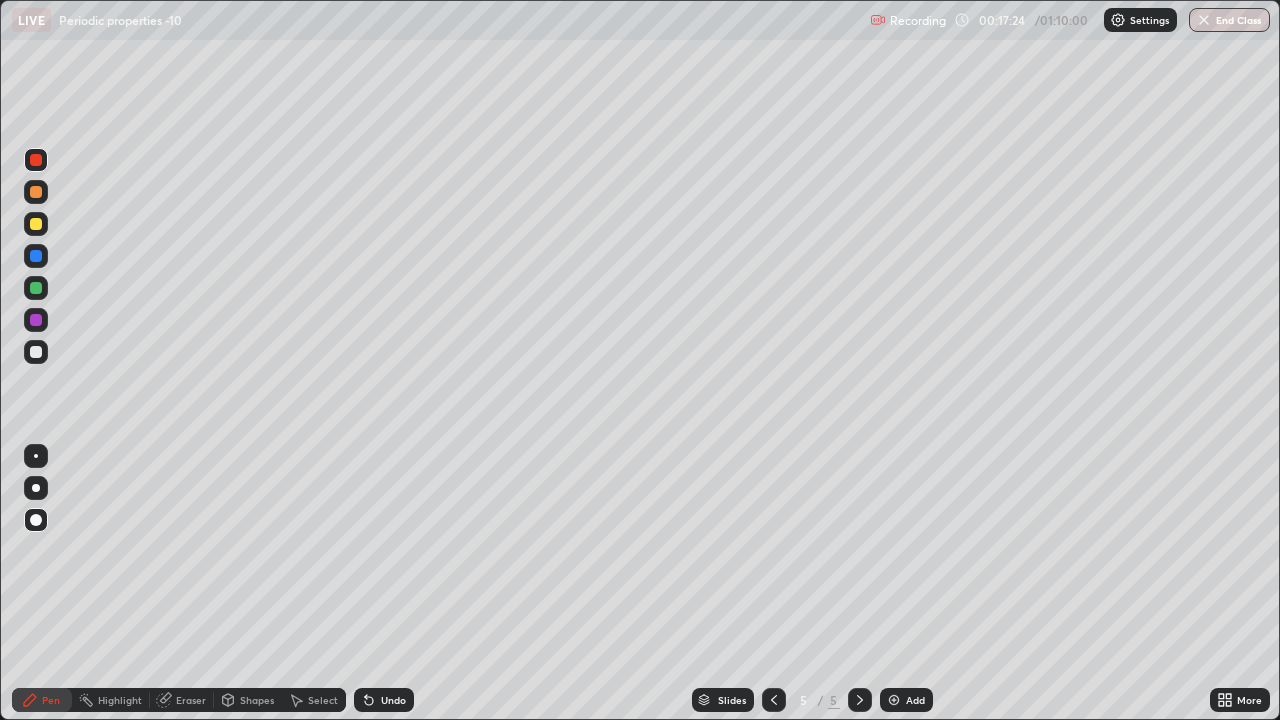 click at bounding box center (36, 488) 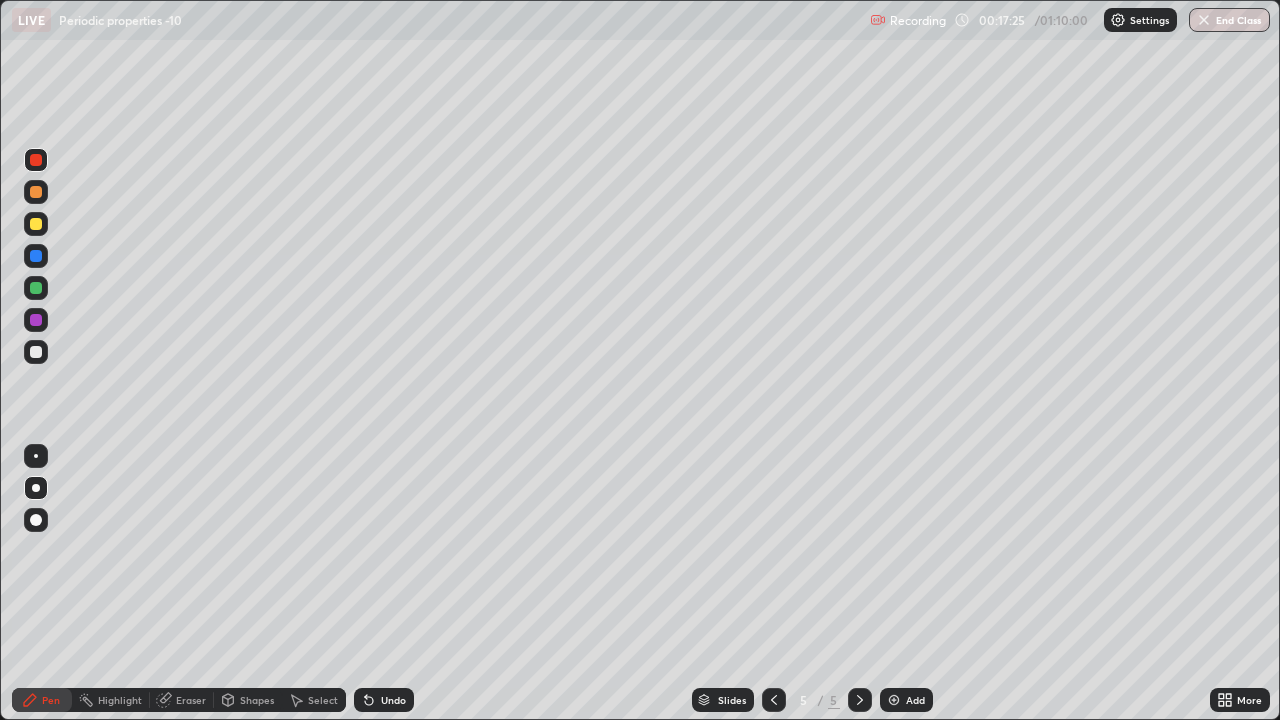 click at bounding box center (36, 224) 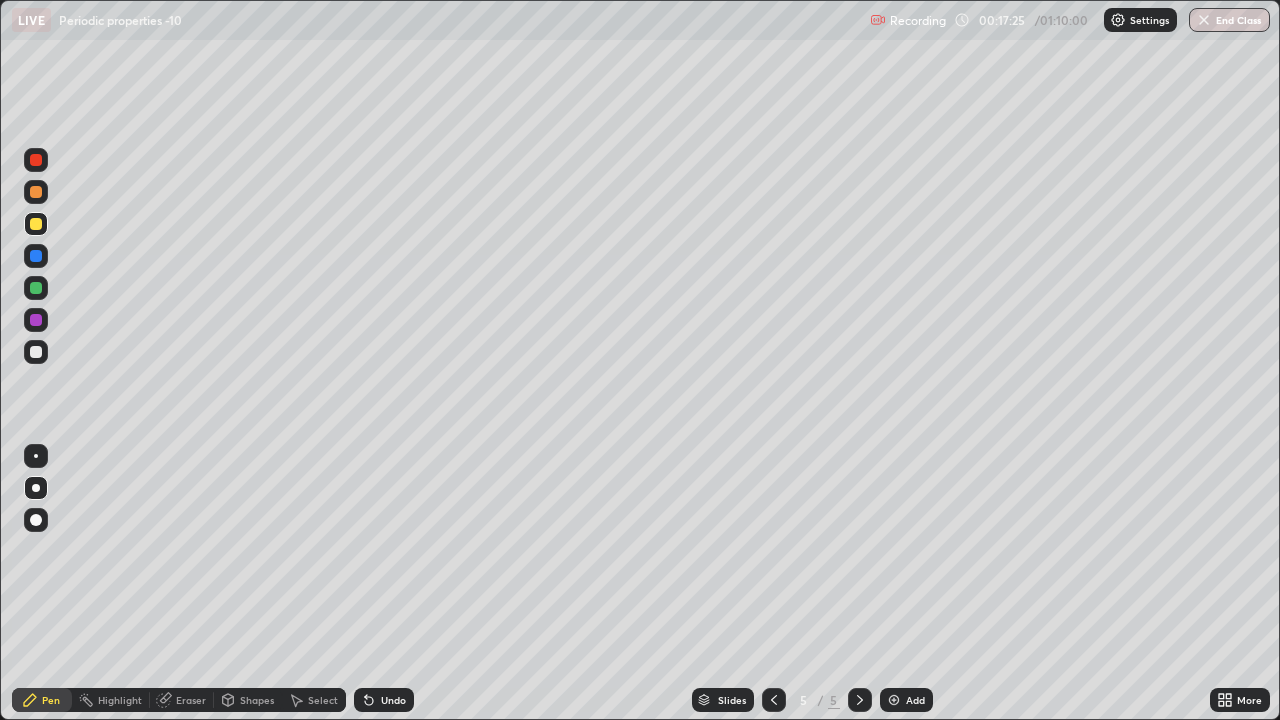 click at bounding box center (36, 288) 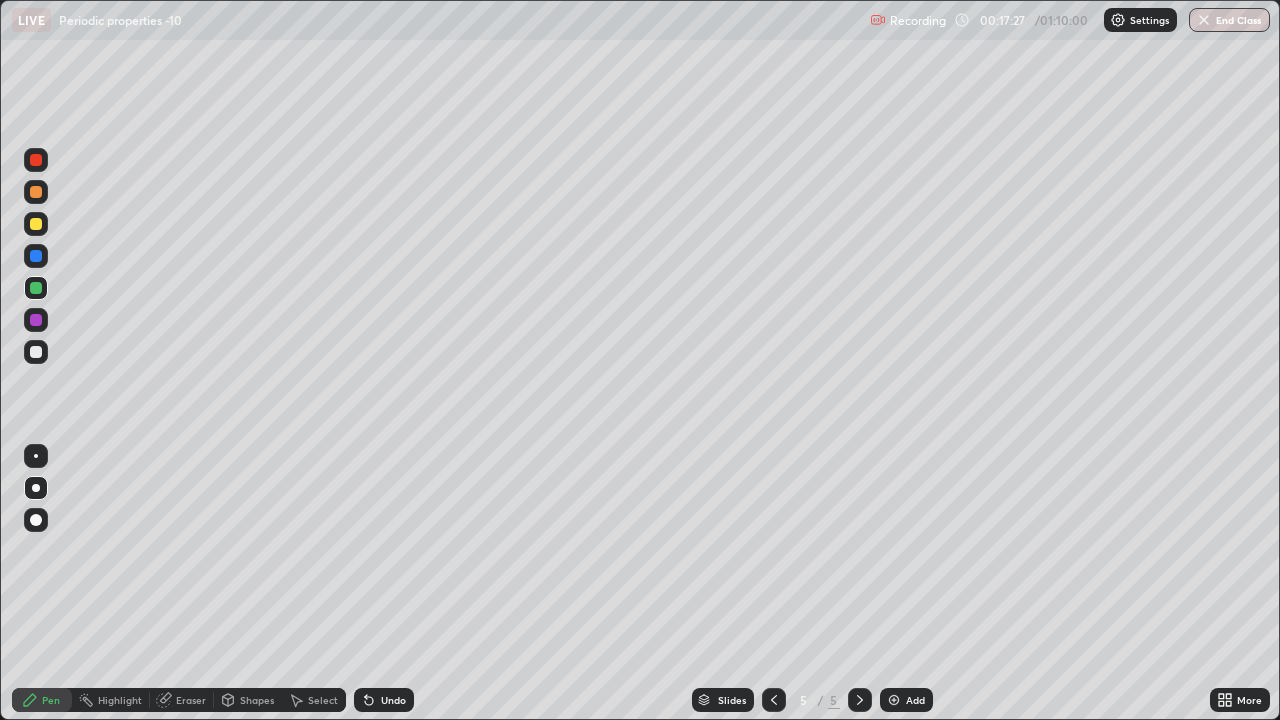 click at bounding box center [36, 192] 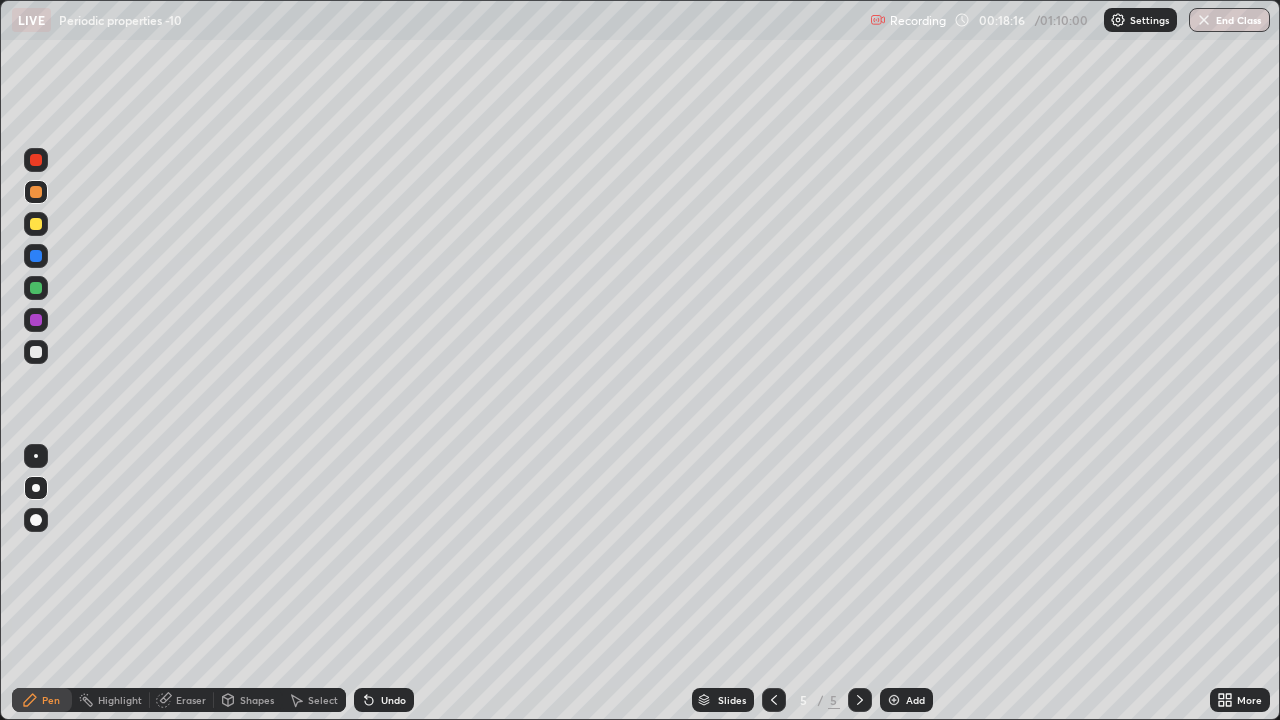 click 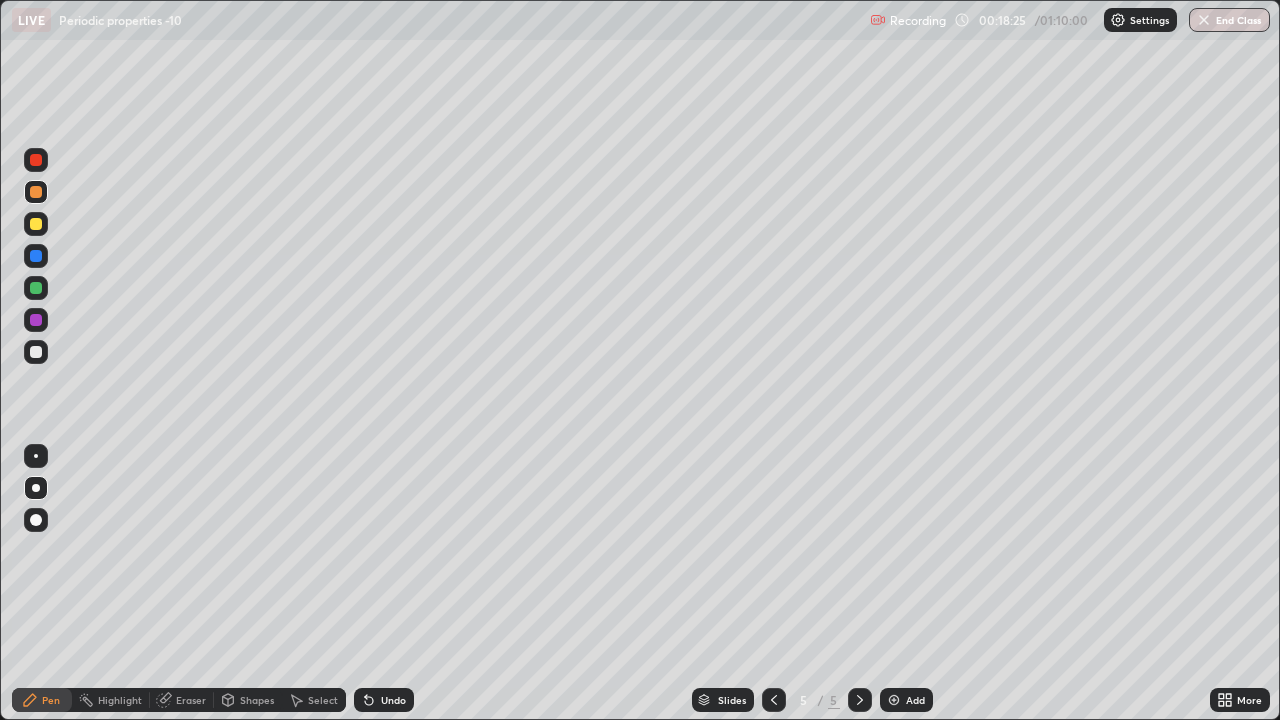 click on "Undo" at bounding box center [393, 700] 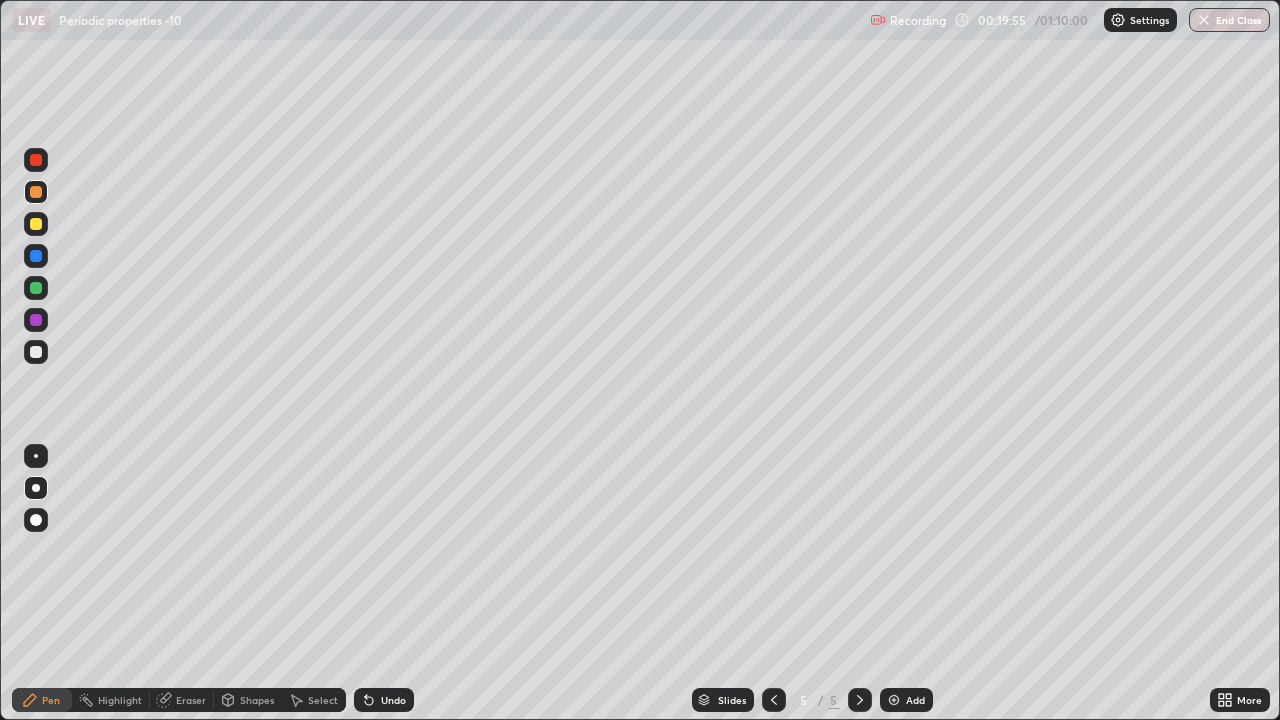 click at bounding box center (894, 700) 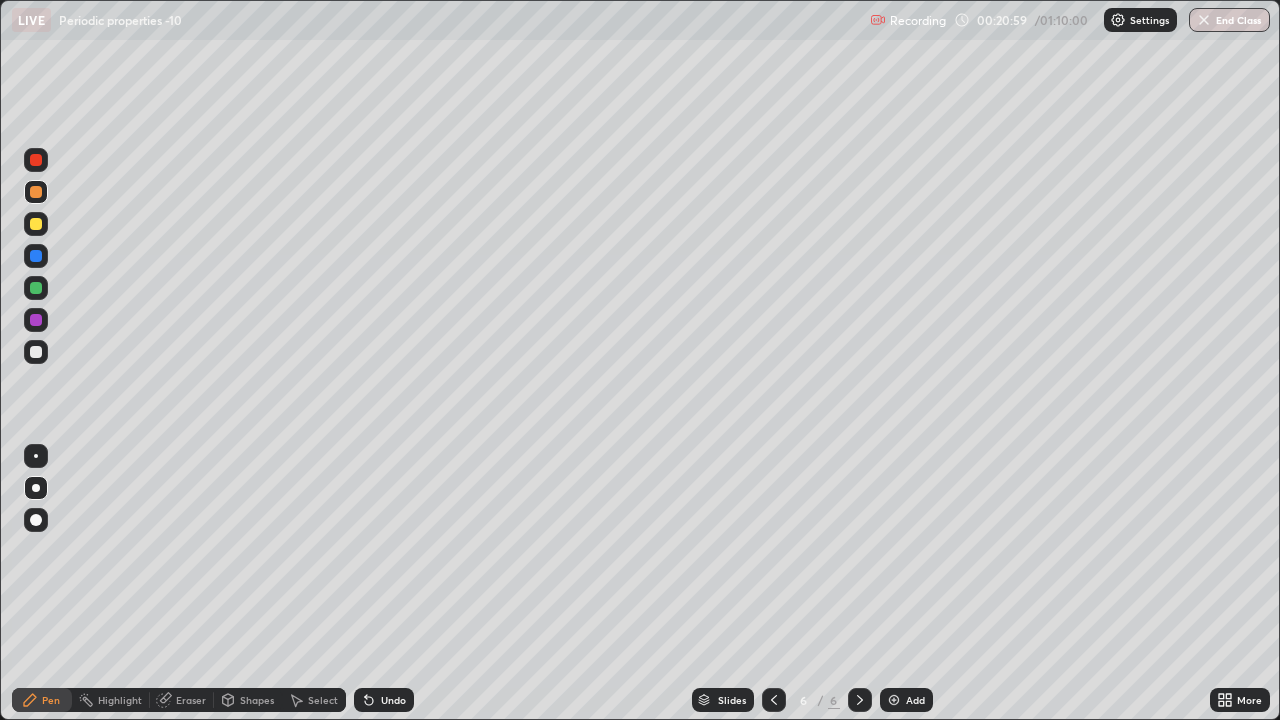 click at bounding box center [36, 352] 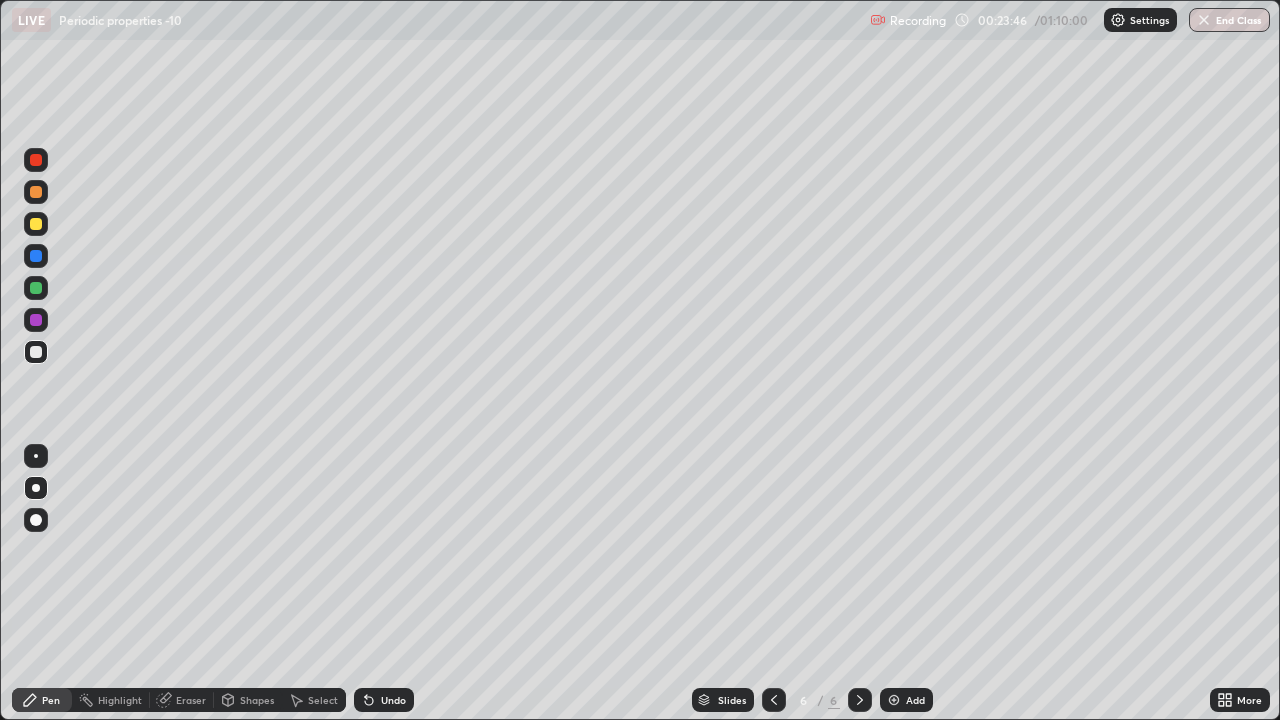 click 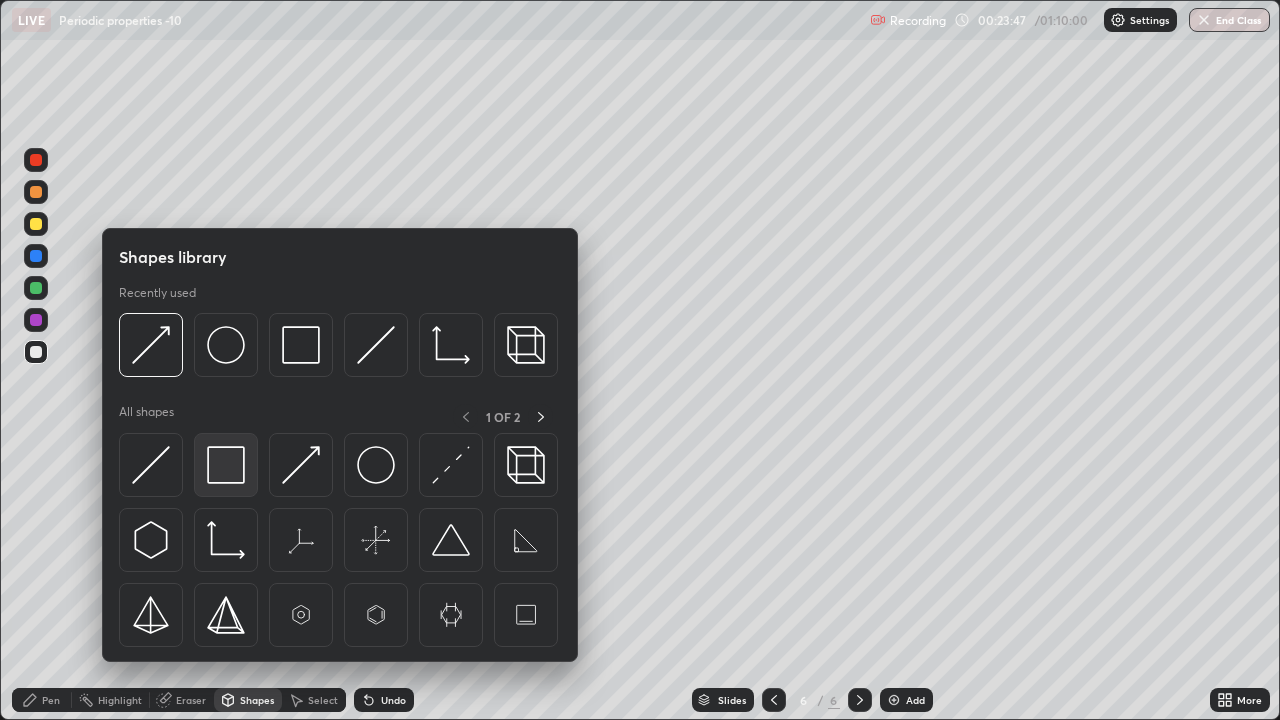 click at bounding box center (226, 465) 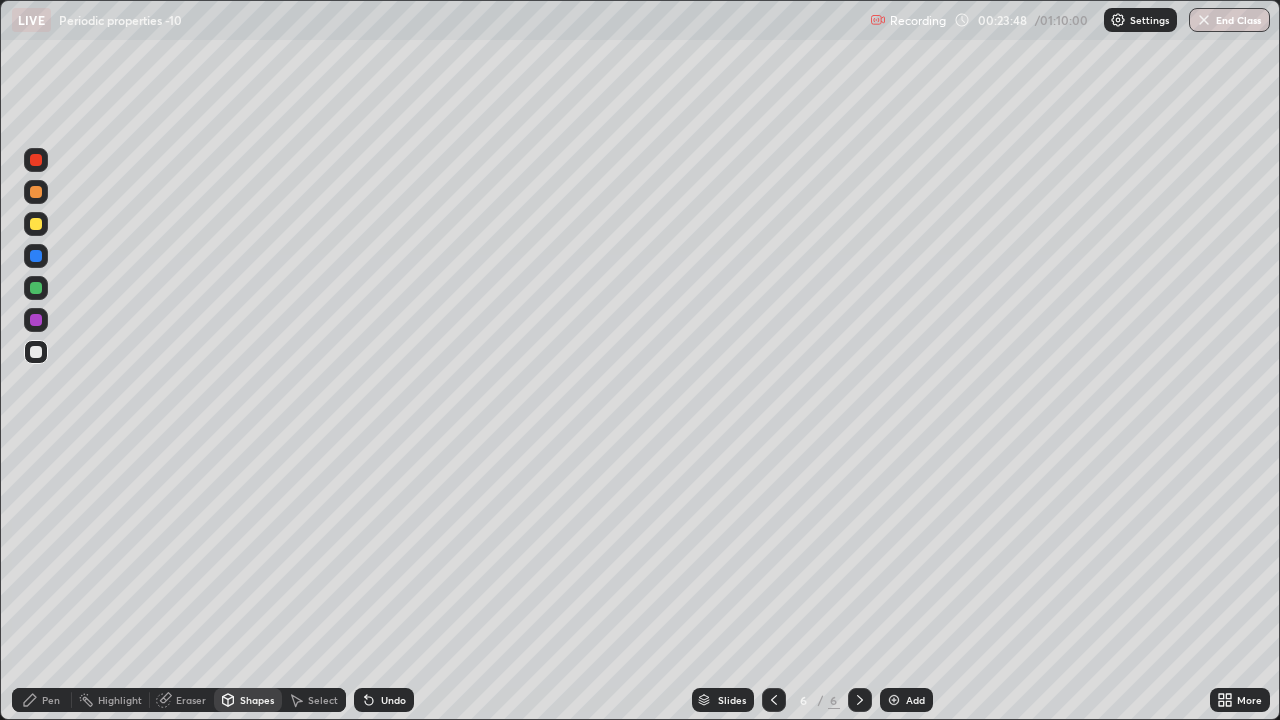 click at bounding box center [36, 224] 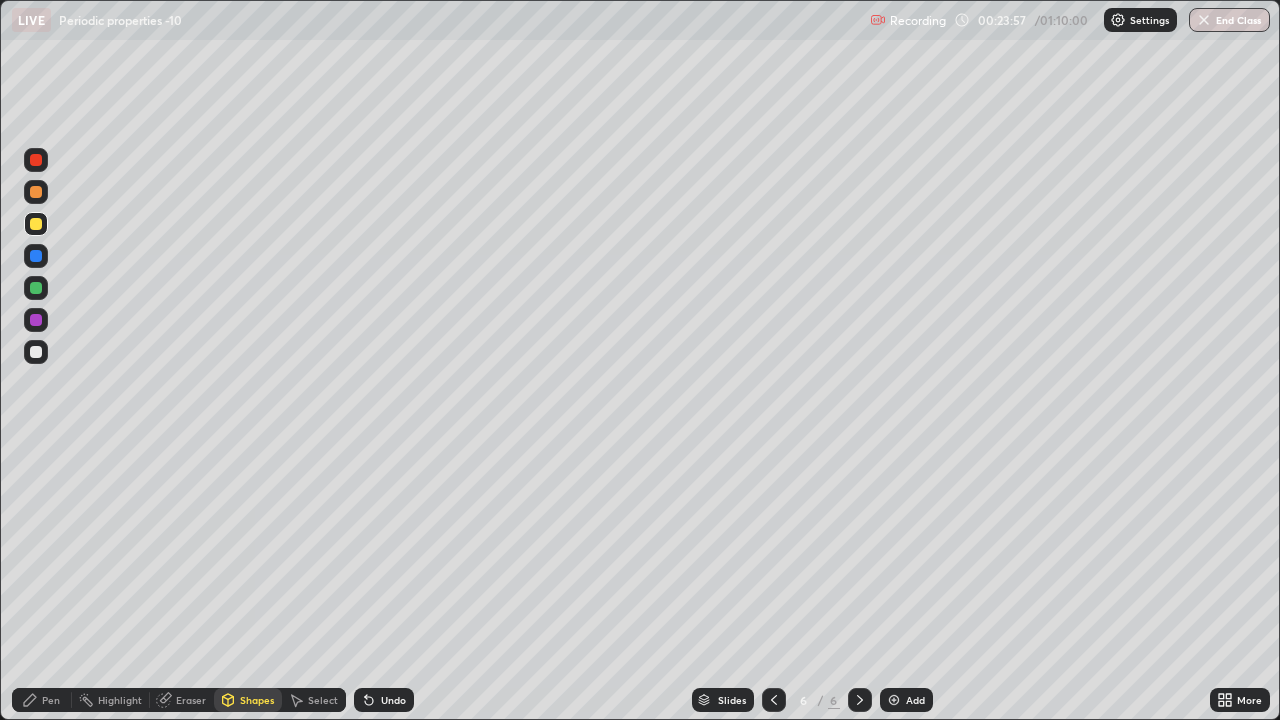 click at bounding box center (36, 192) 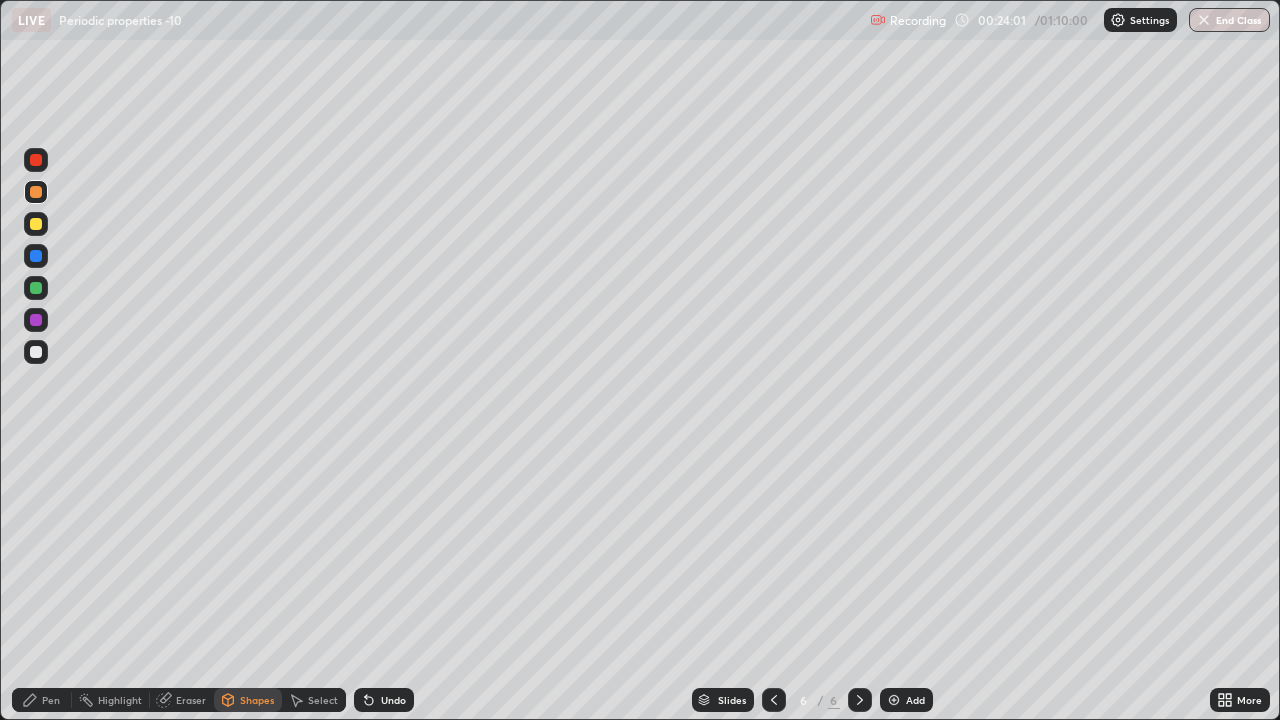 click on "Pen" at bounding box center [51, 700] 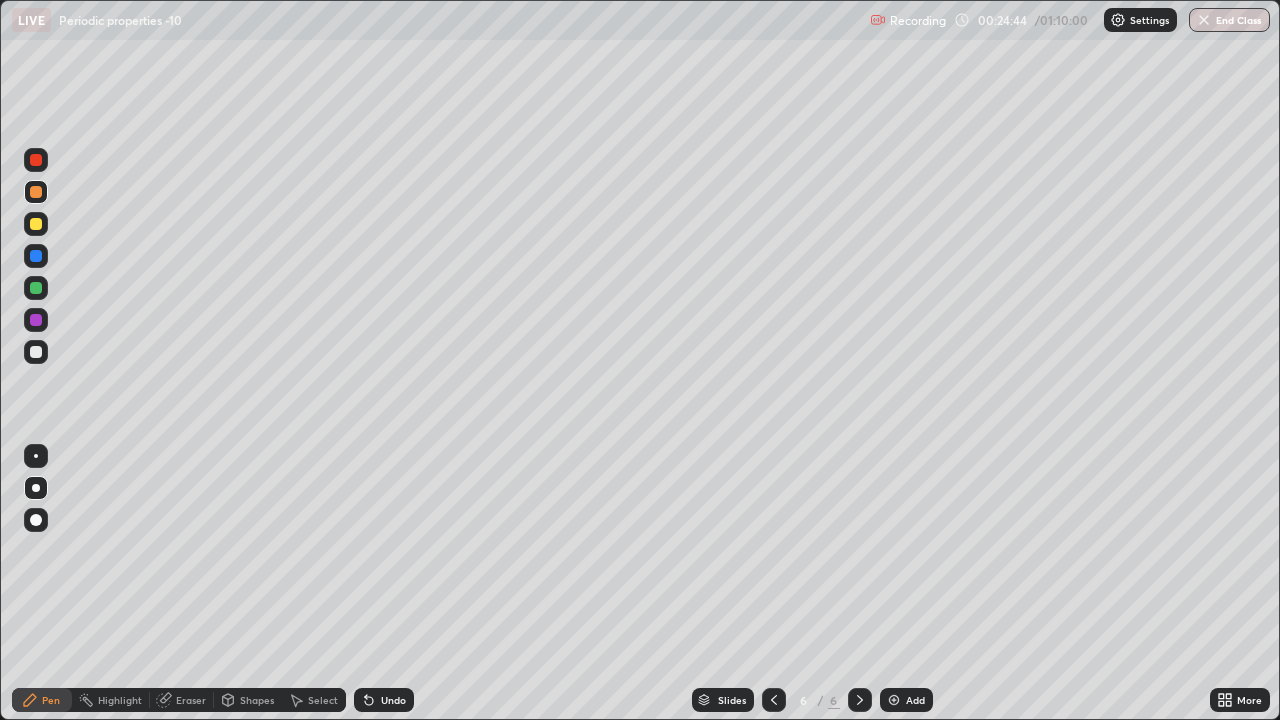 click at bounding box center [36, 352] 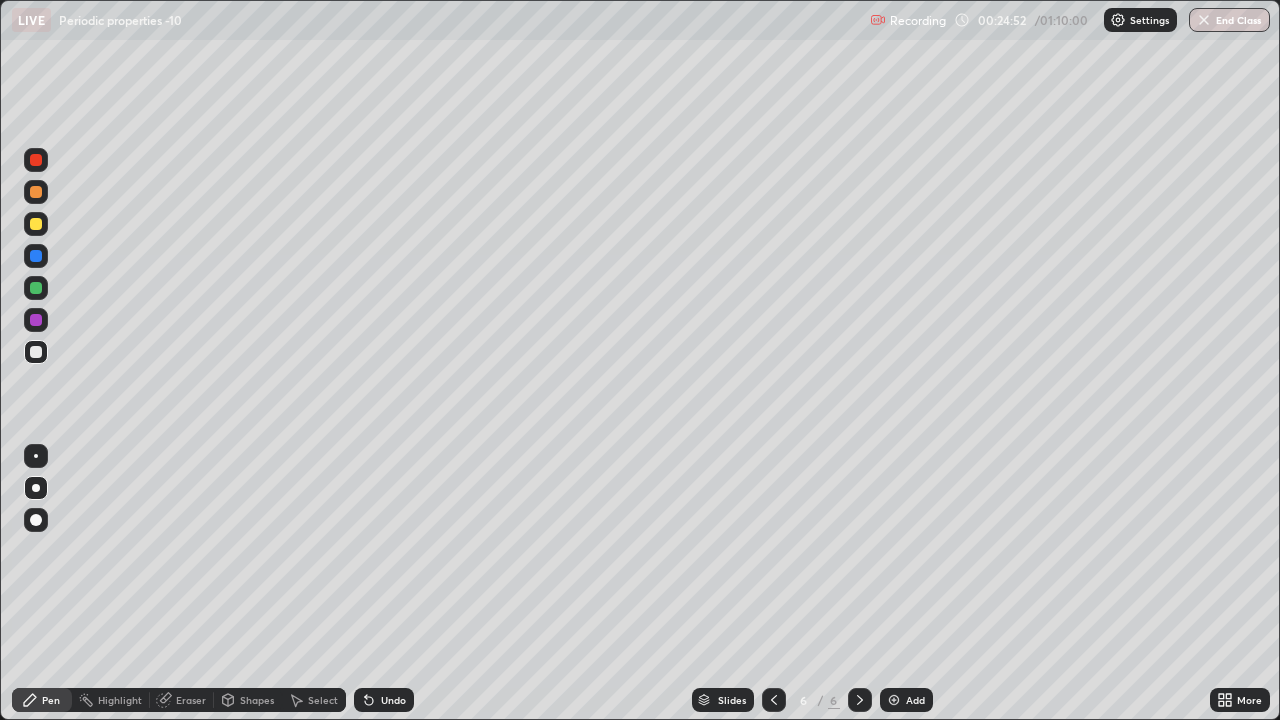 click on "Undo" at bounding box center [384, 700] 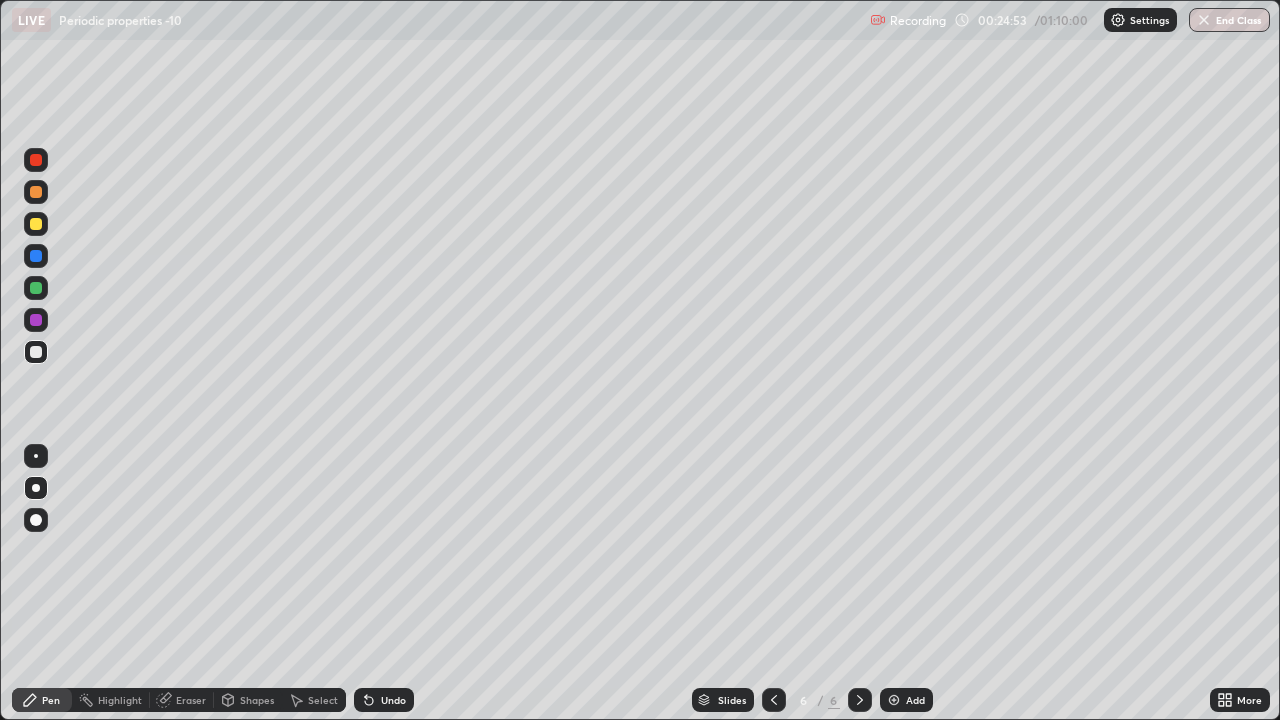 click on "Undo" at bounding box center [393, 700] 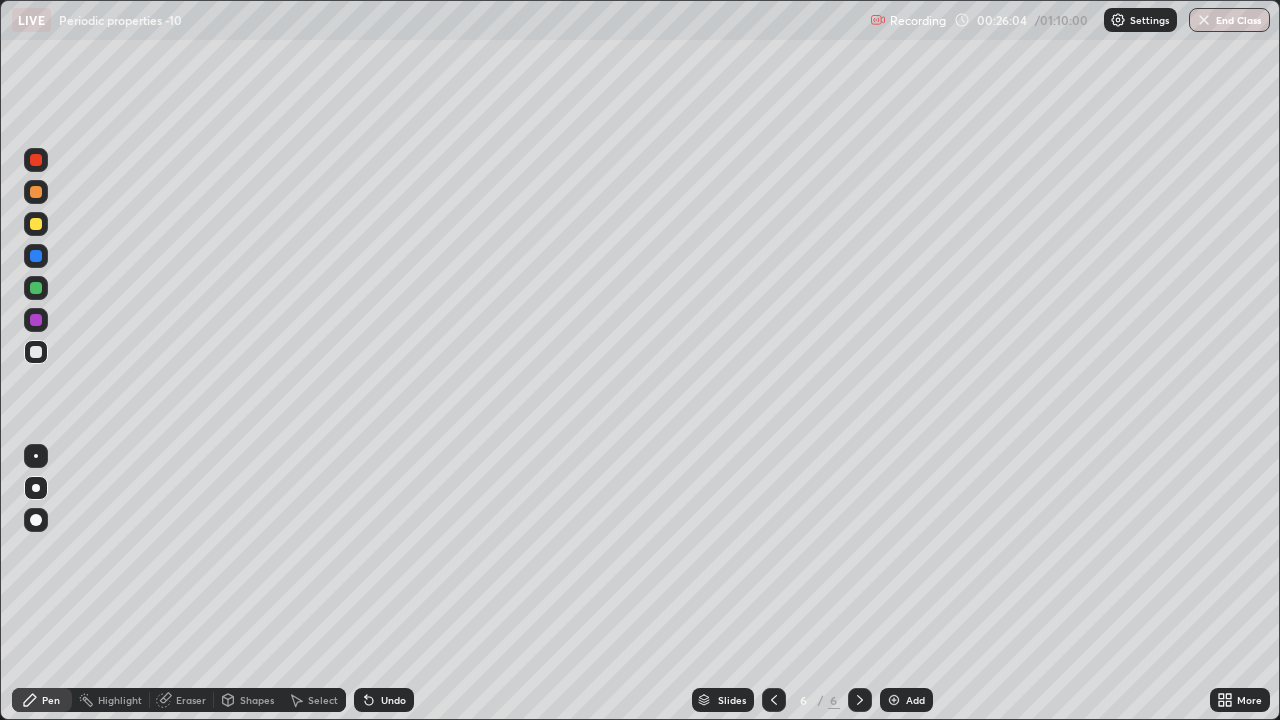 click on "Undo" at bounding box center [393, 700] 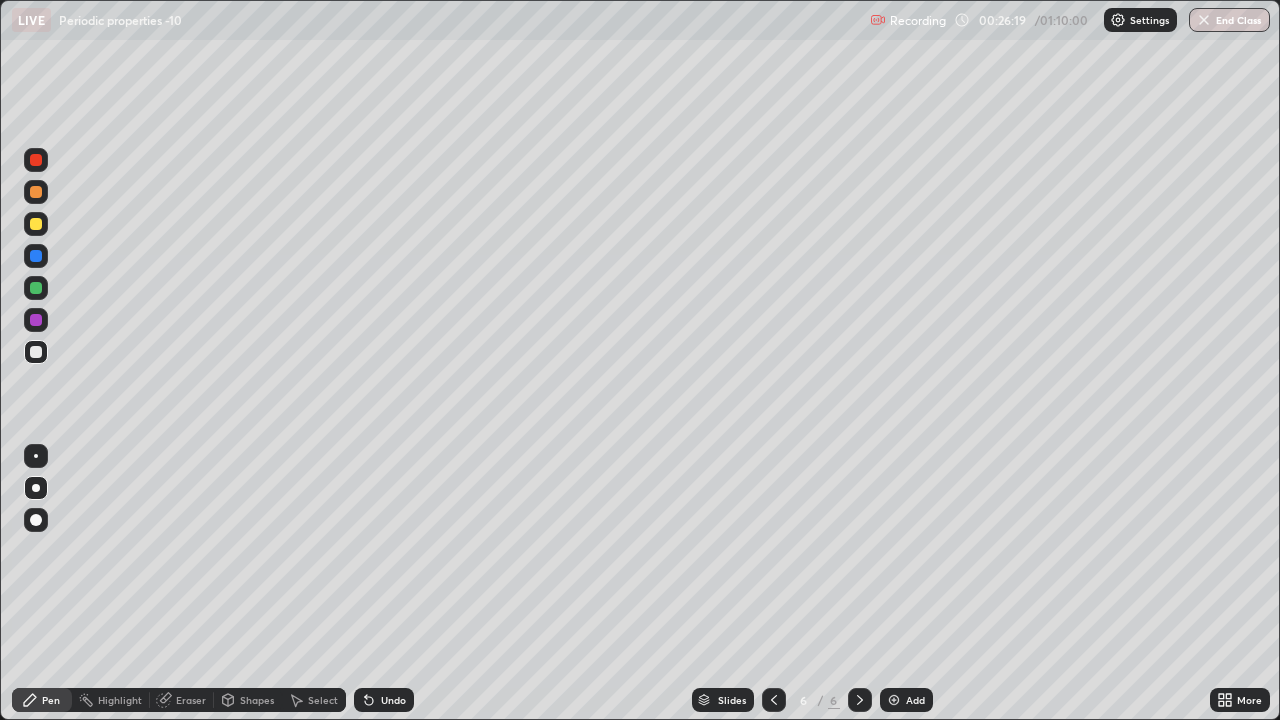click at bounding box center [894, 700] 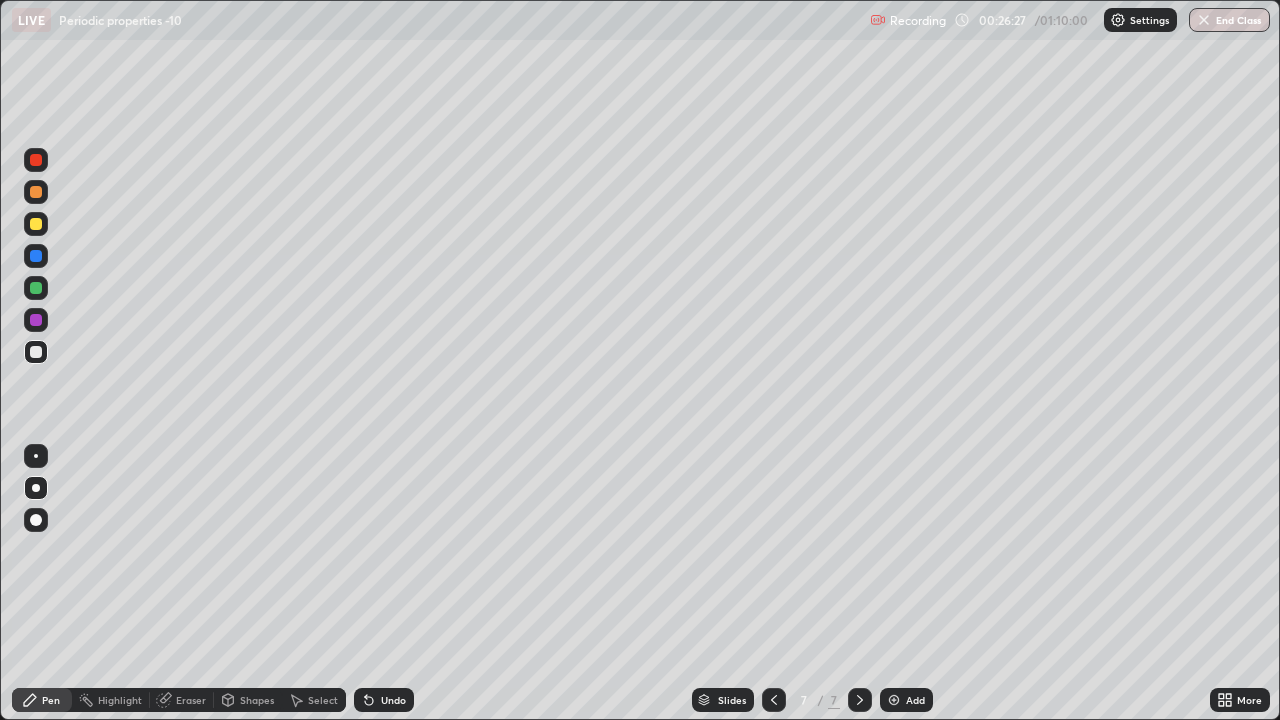 click at bounding box center (36, 192) 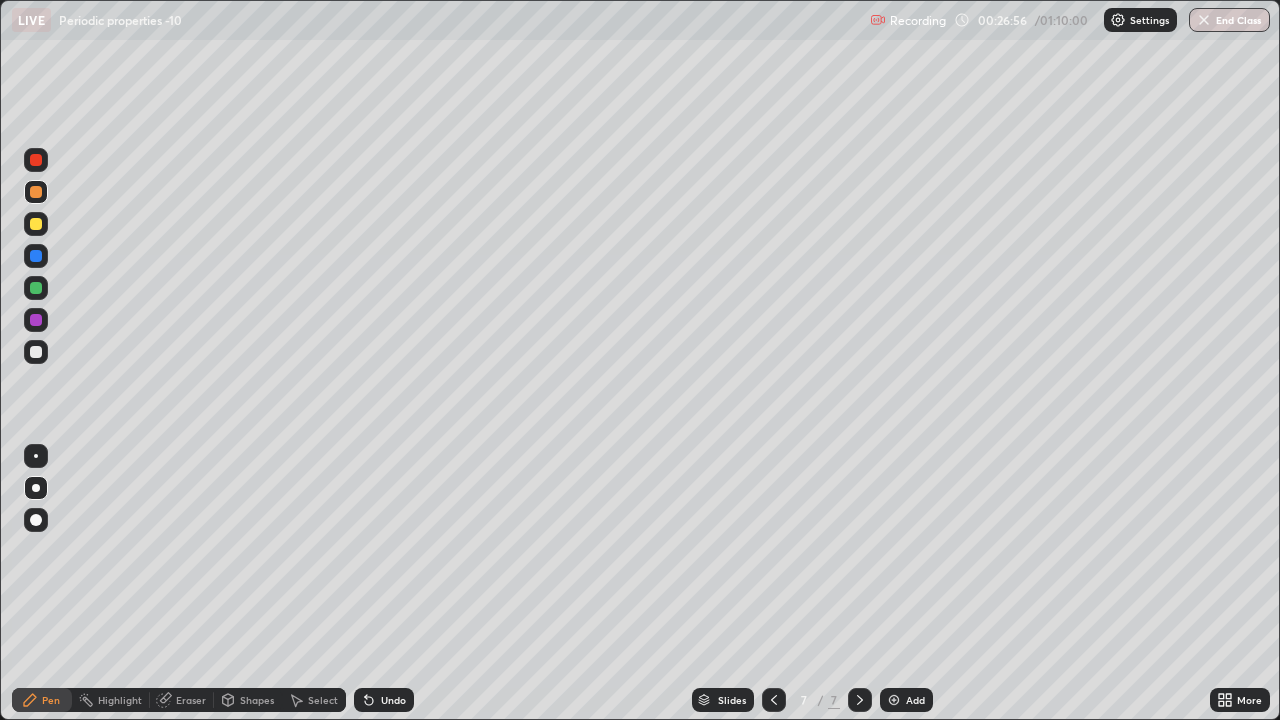 click 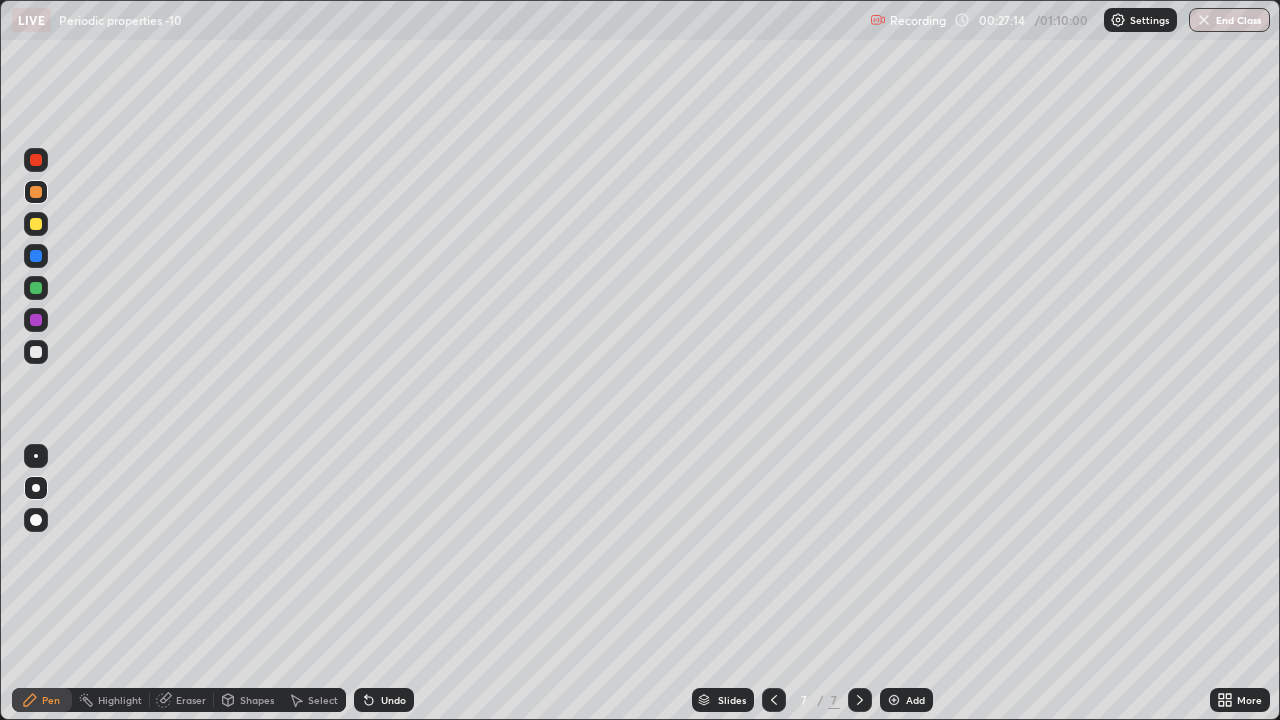 click at bounding box center (36, 352) 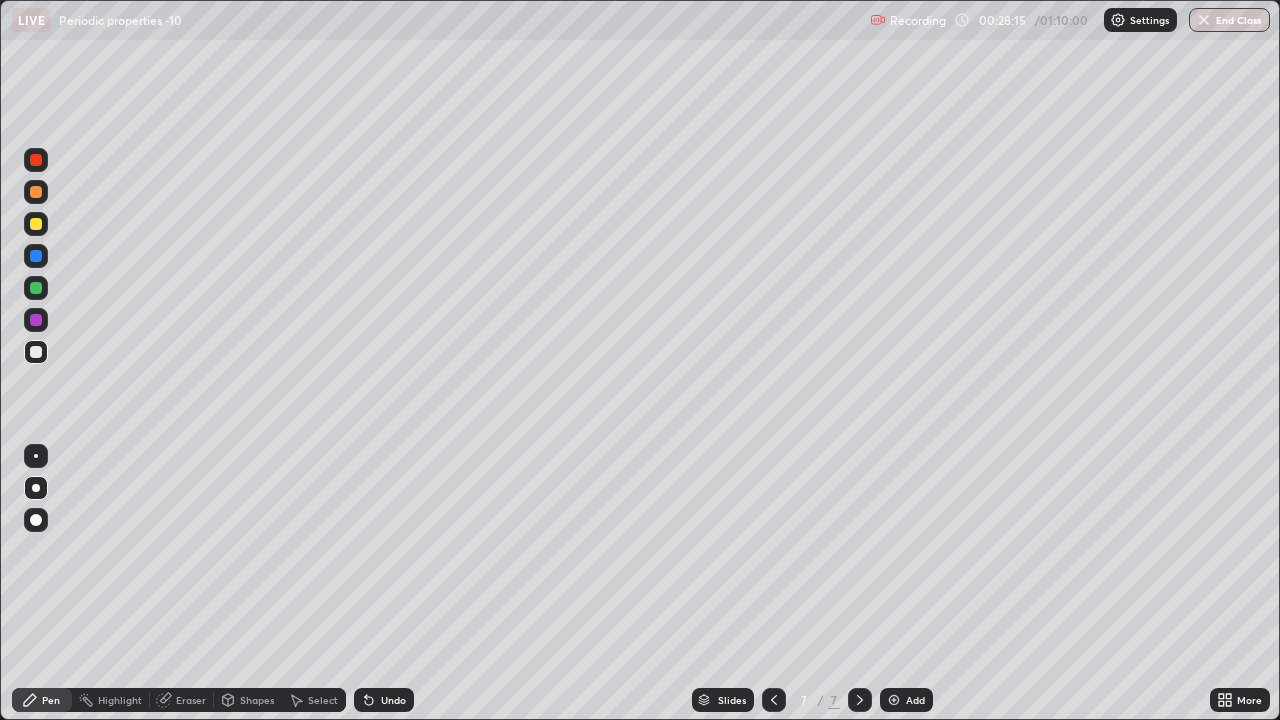 click at bounding box center (36, 192) 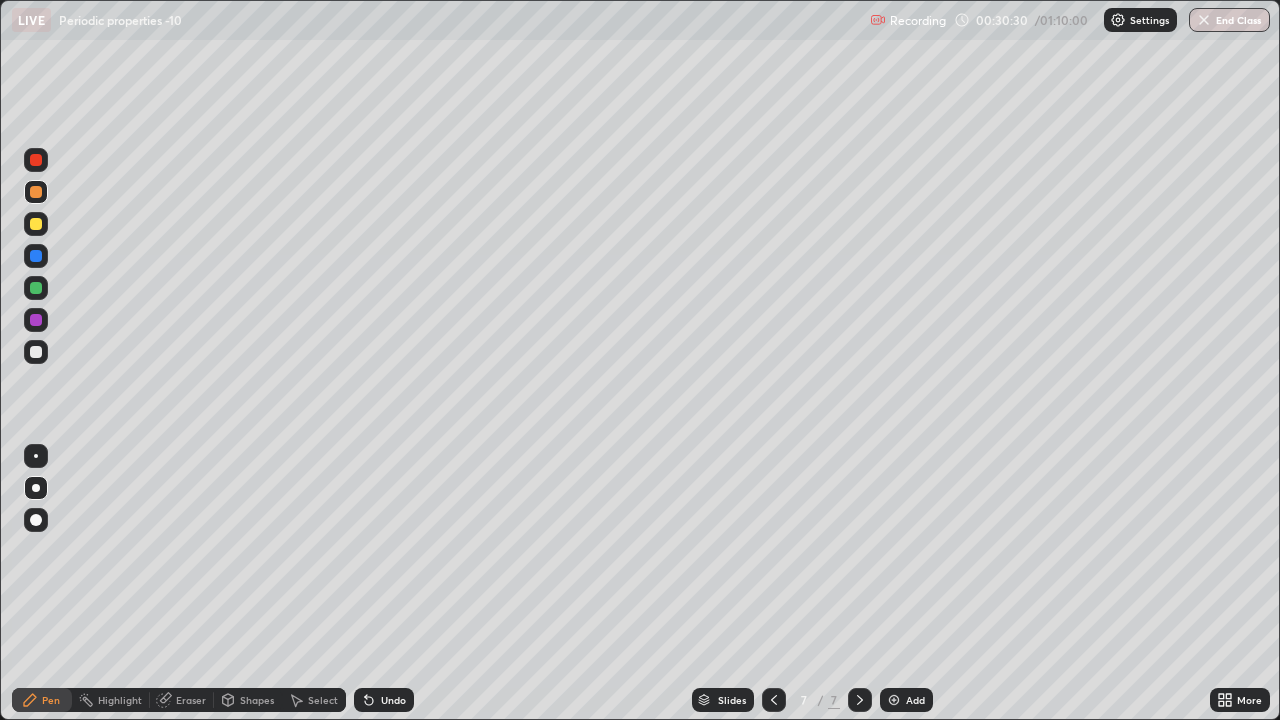 click on "Undo" at bounding box center (393, 700) 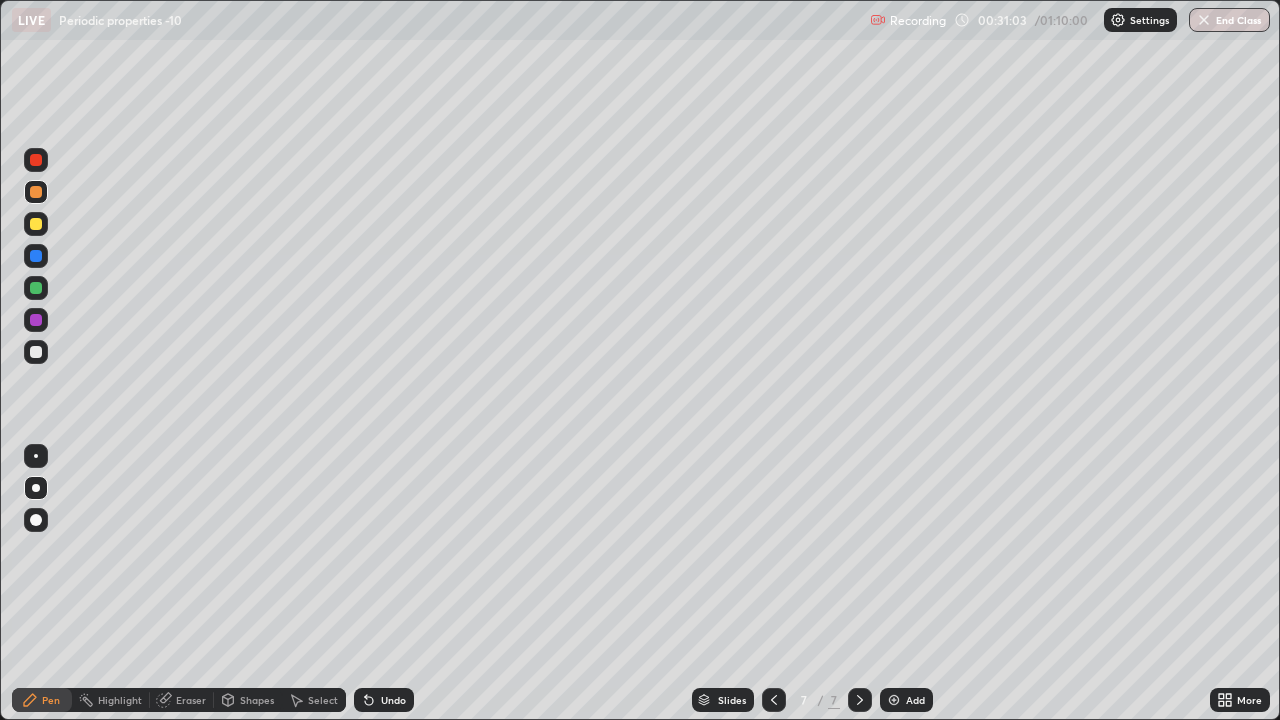 click on "Undo" at bounding box center [393, 700] 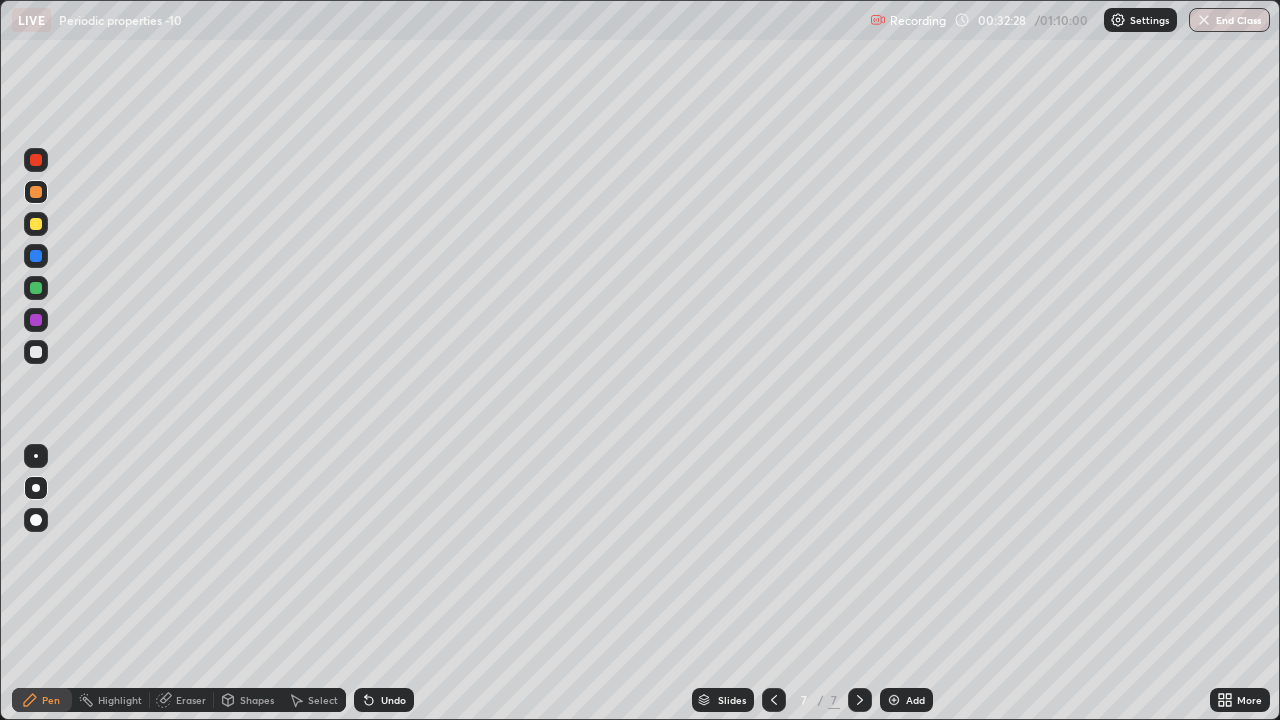 click 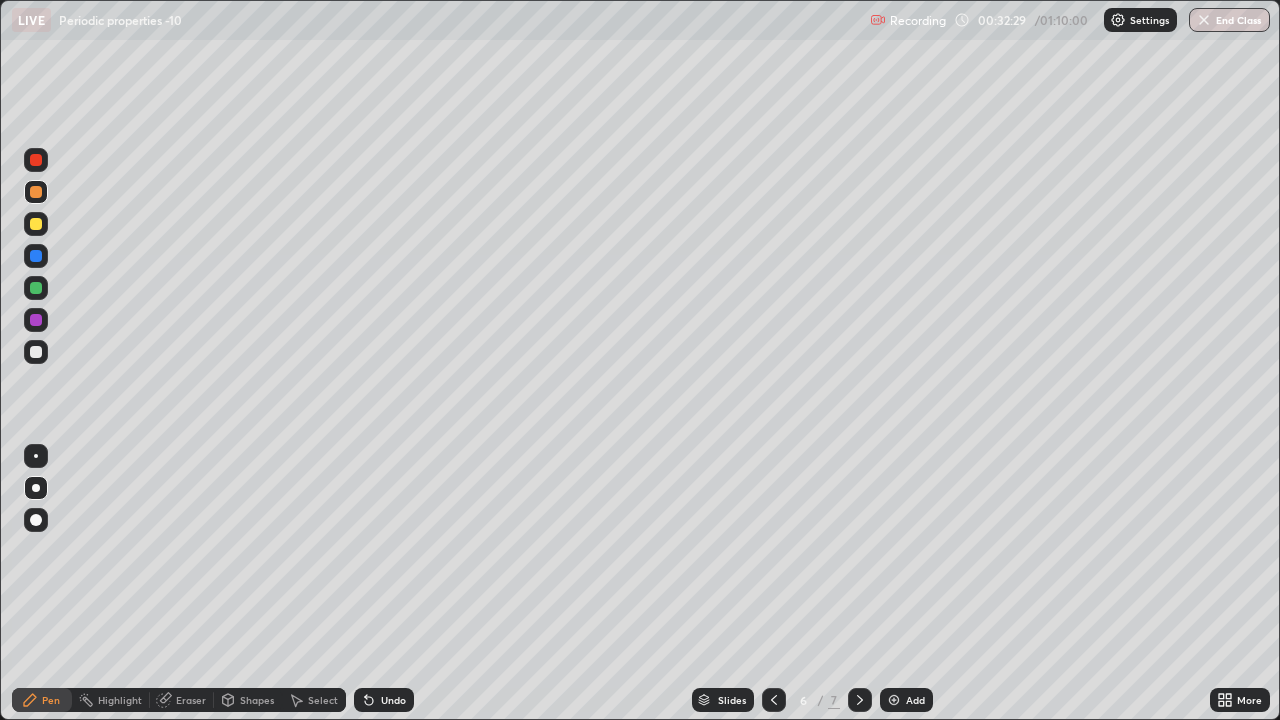 click 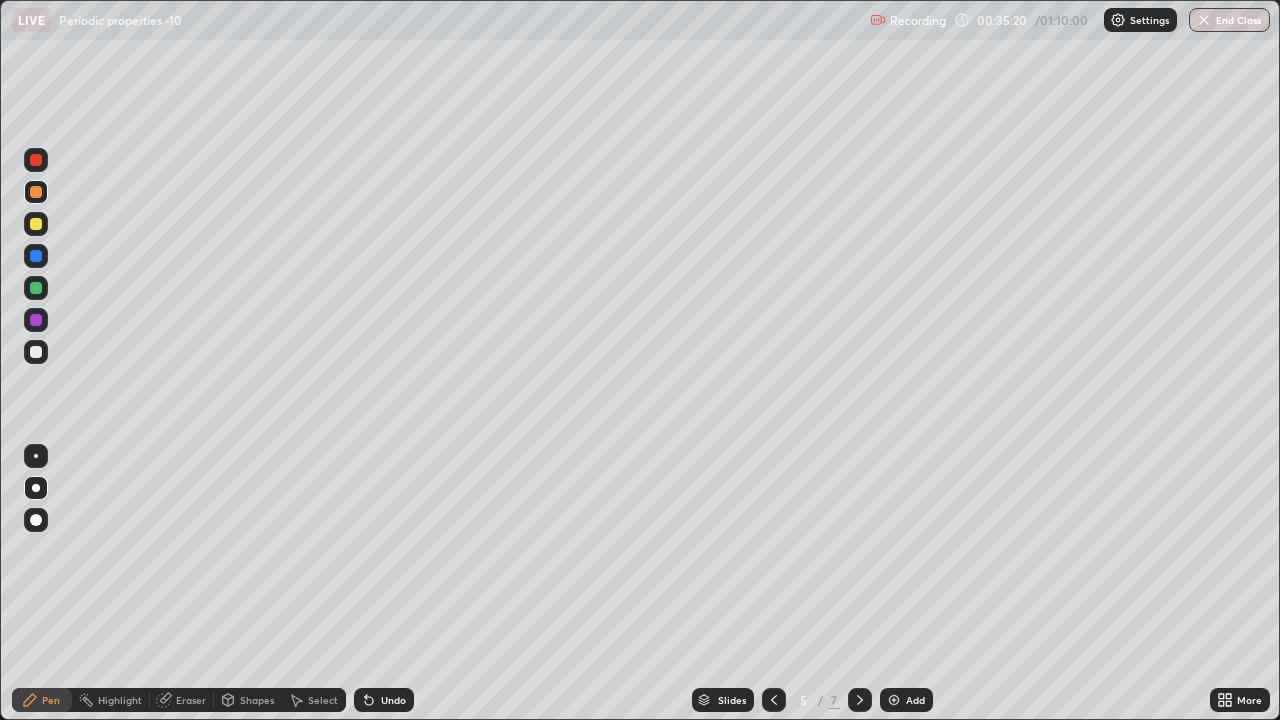 click 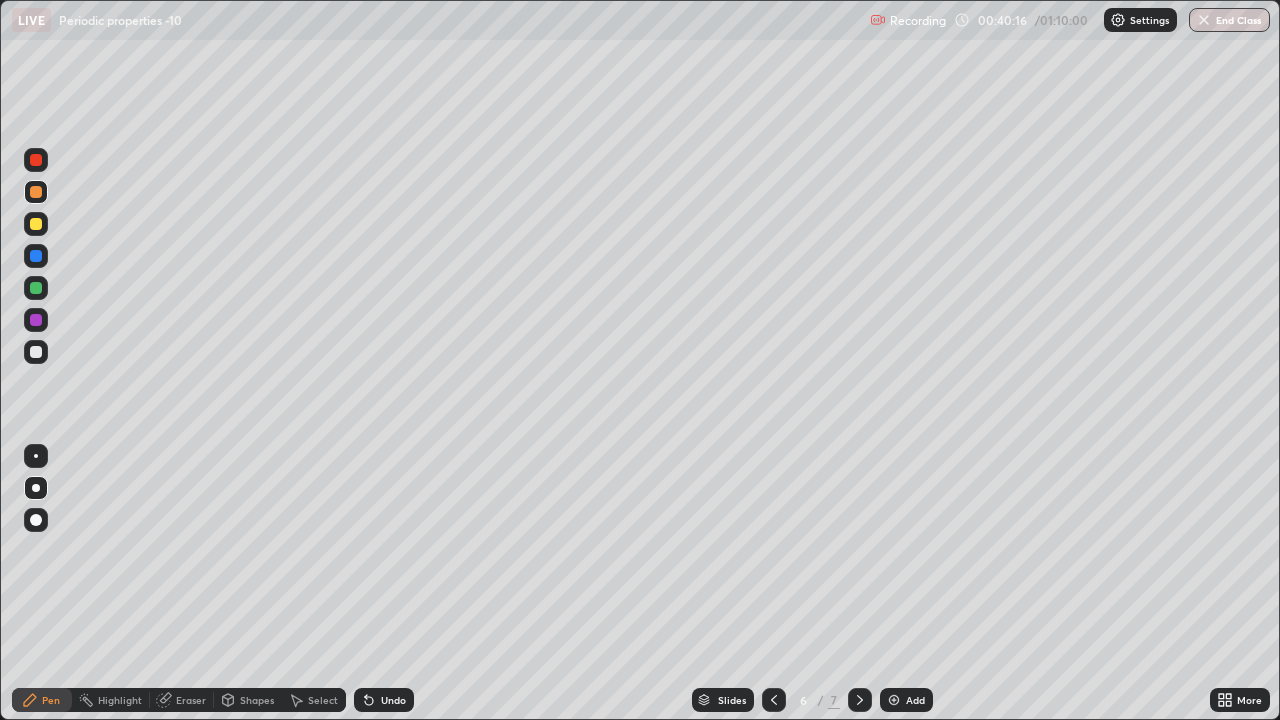 click 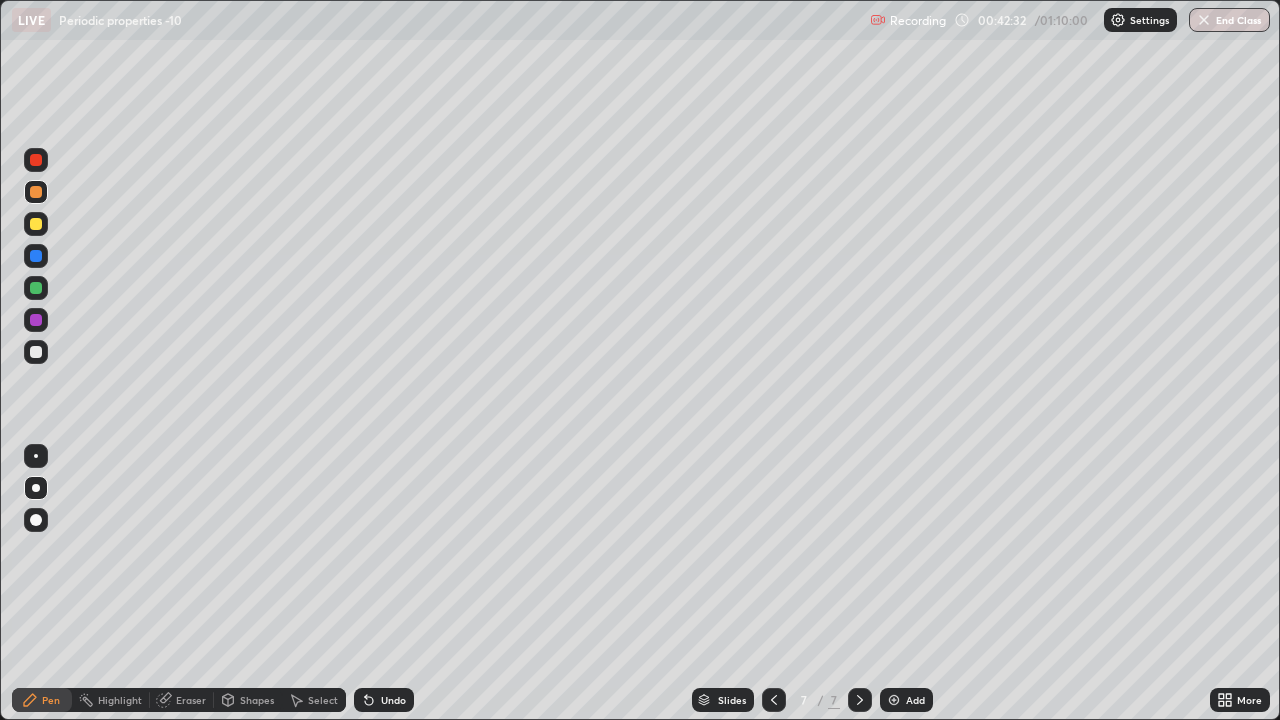 click at bounding box center (36, 352) 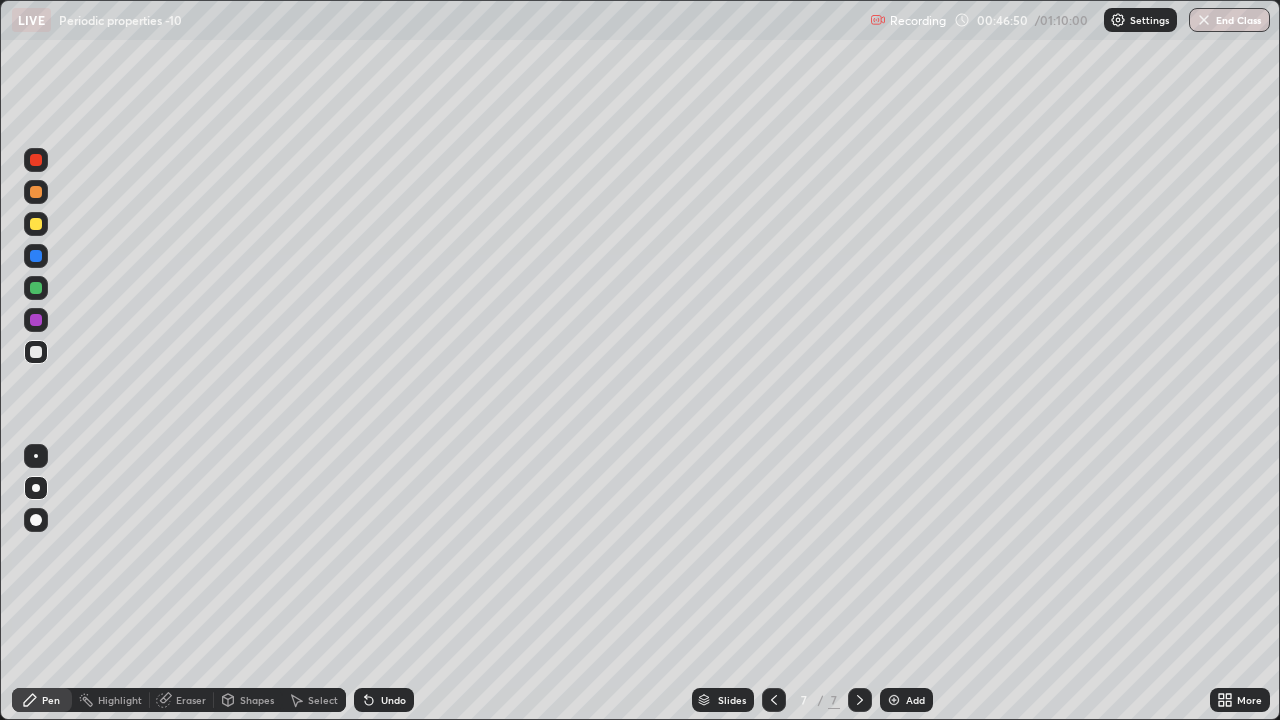 click at bounding box center (894, 700) 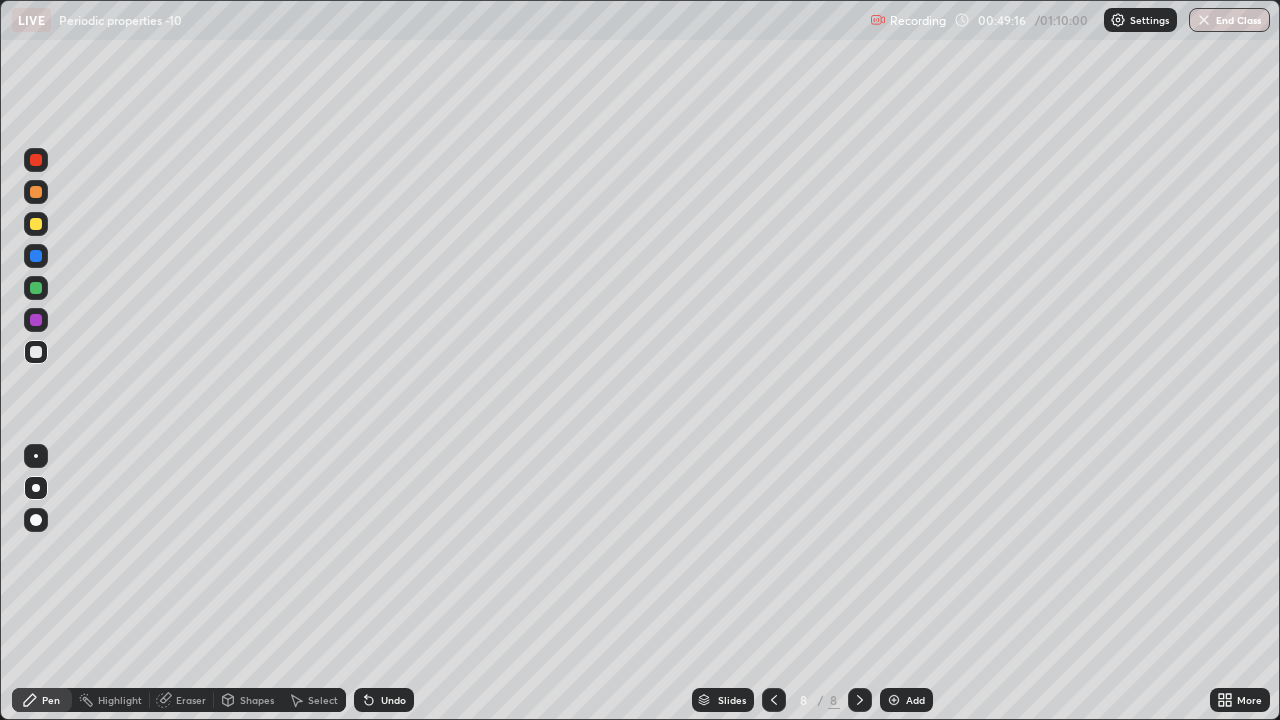 click 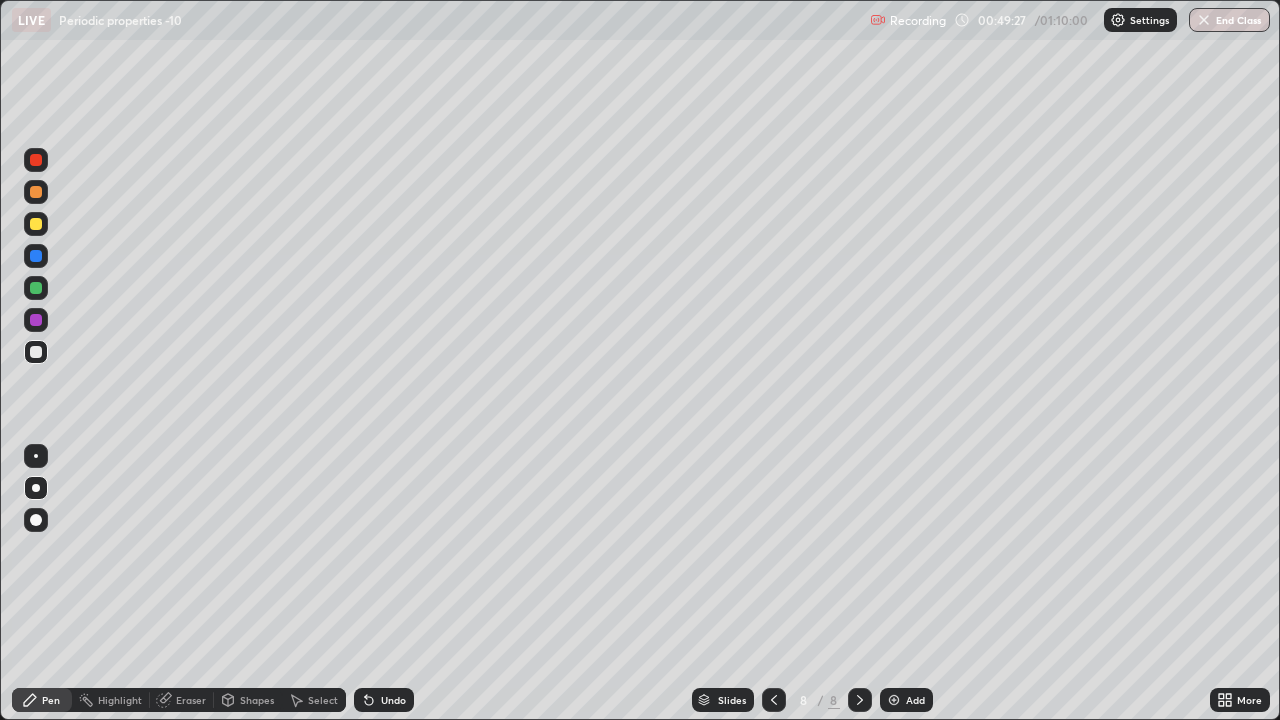 click 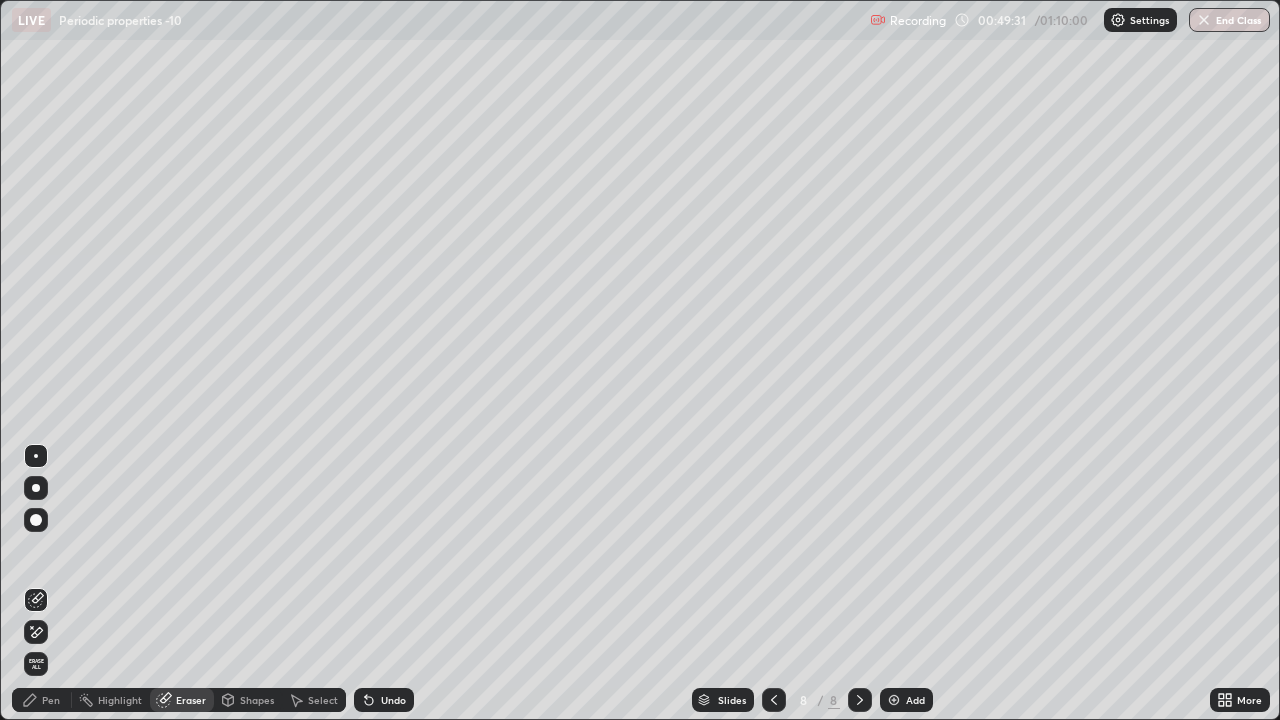 click on "Pen" at bounding box center [42, 700] 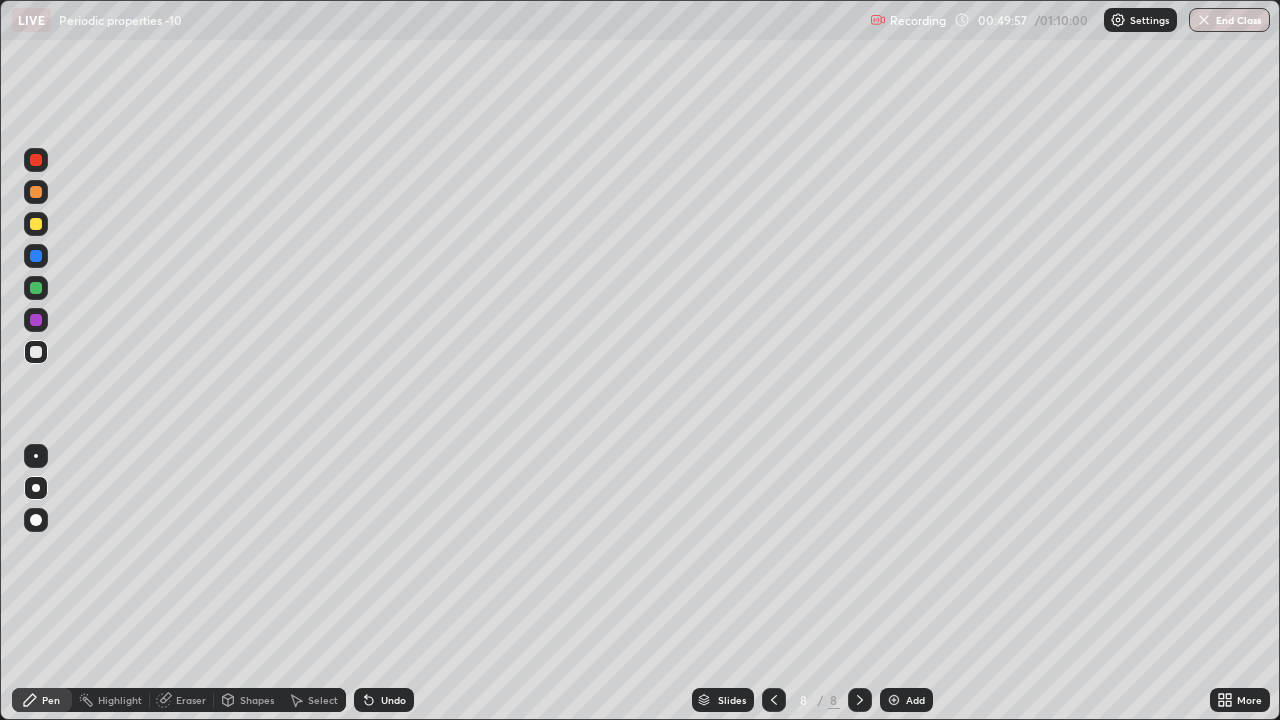 click on "Eraser" at bounding box center (191, 700) 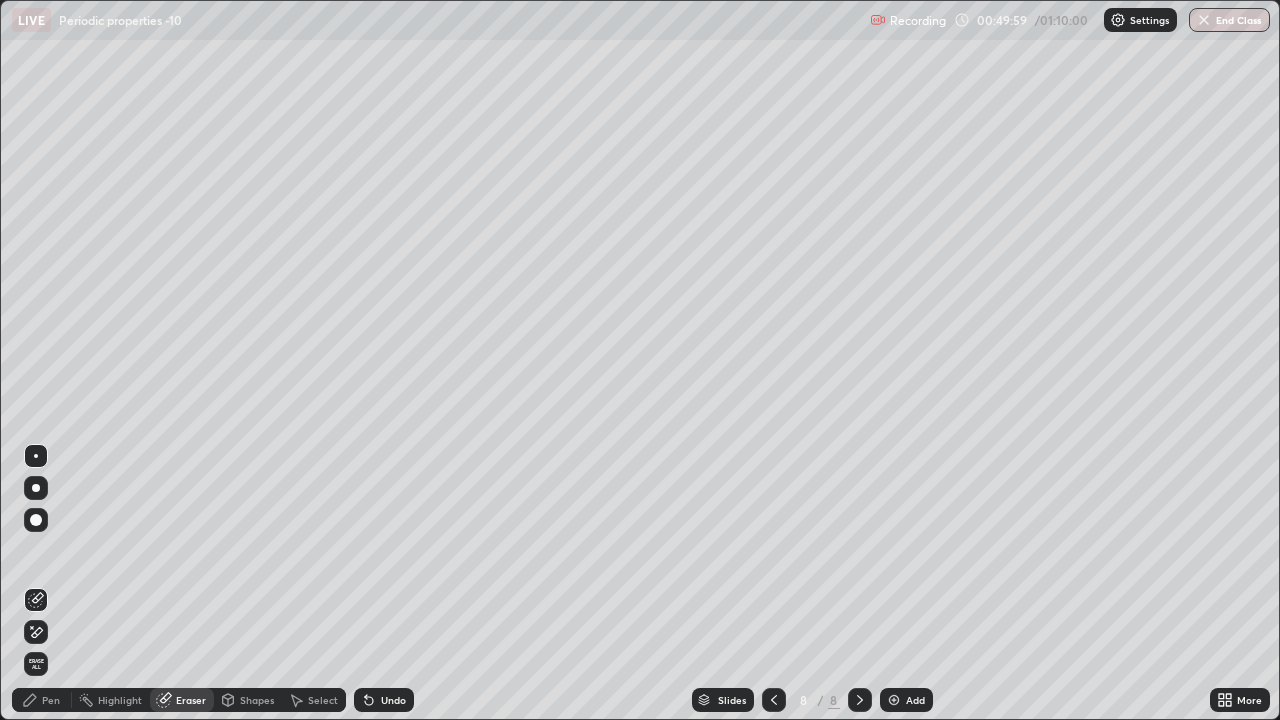click on "Erase all" at bounding box center (36, 664) 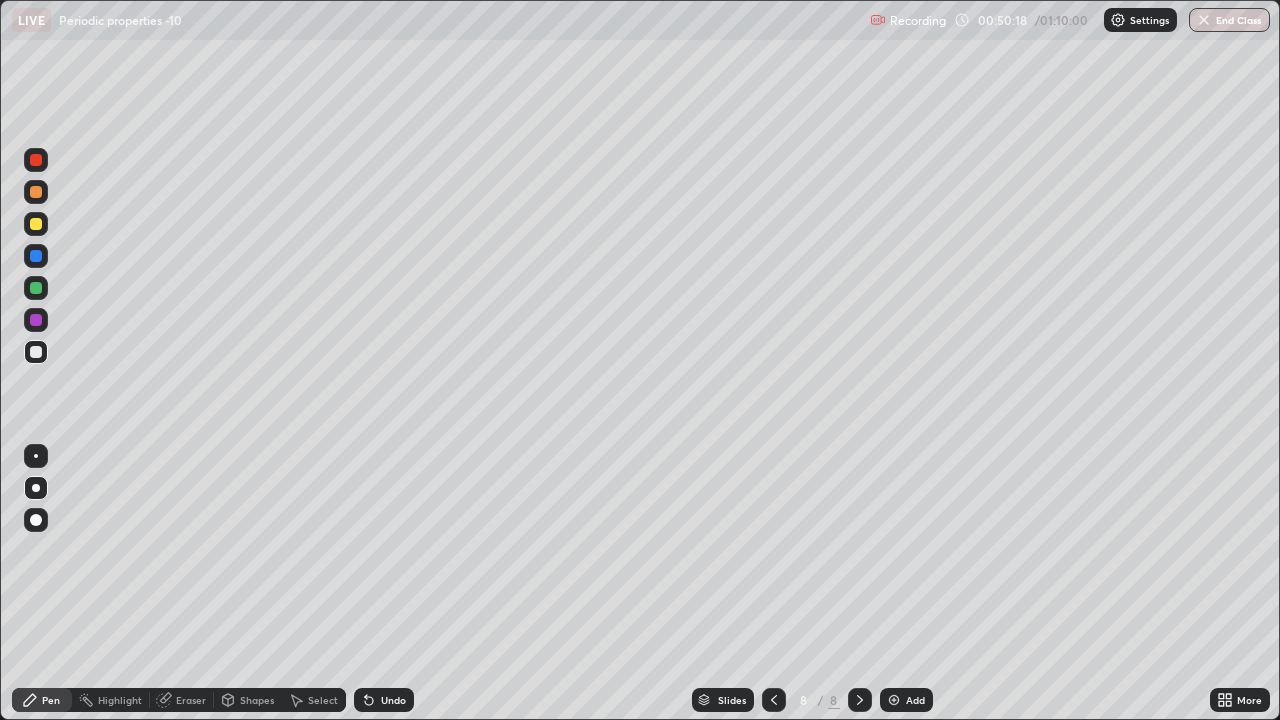 click at bounding box center (36, 192) 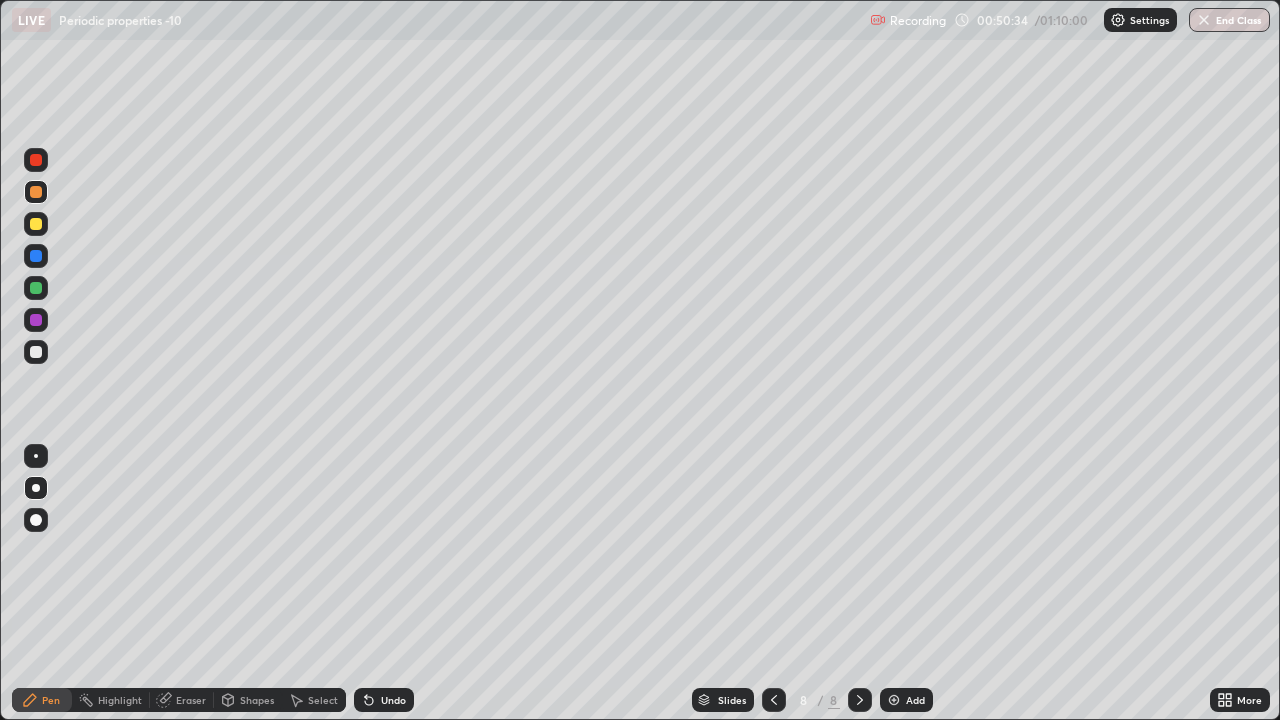 click 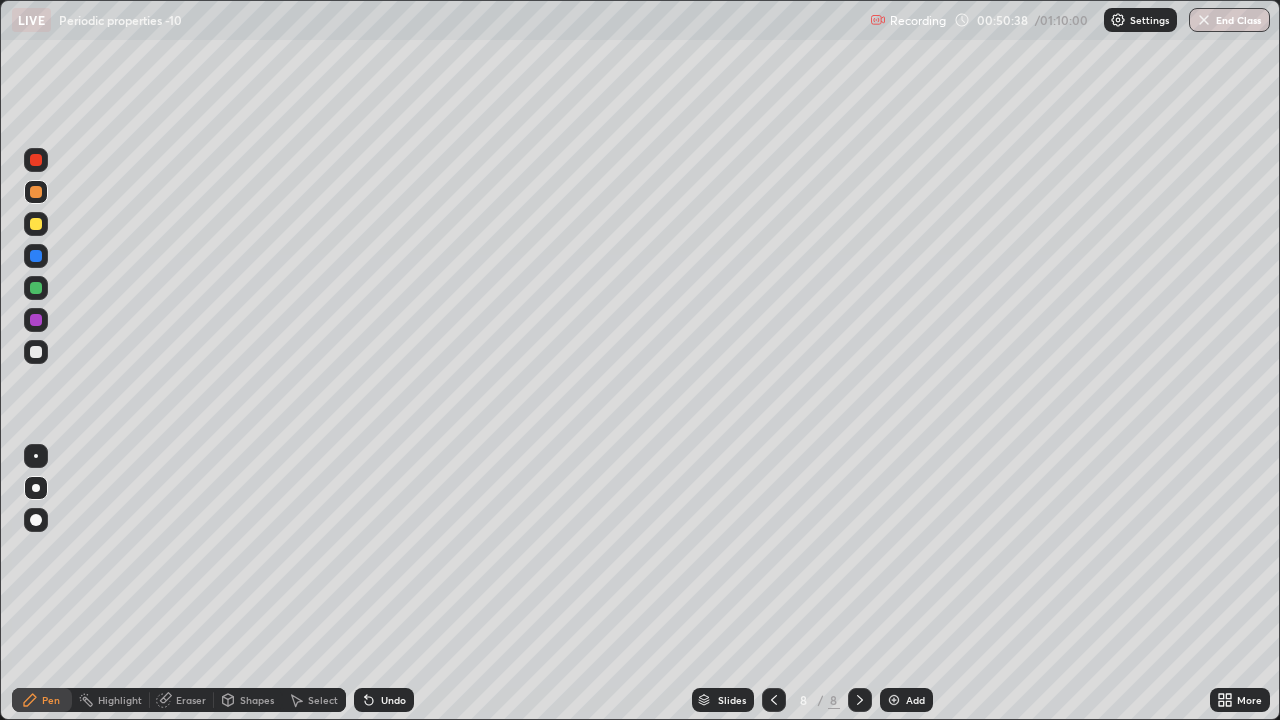 click 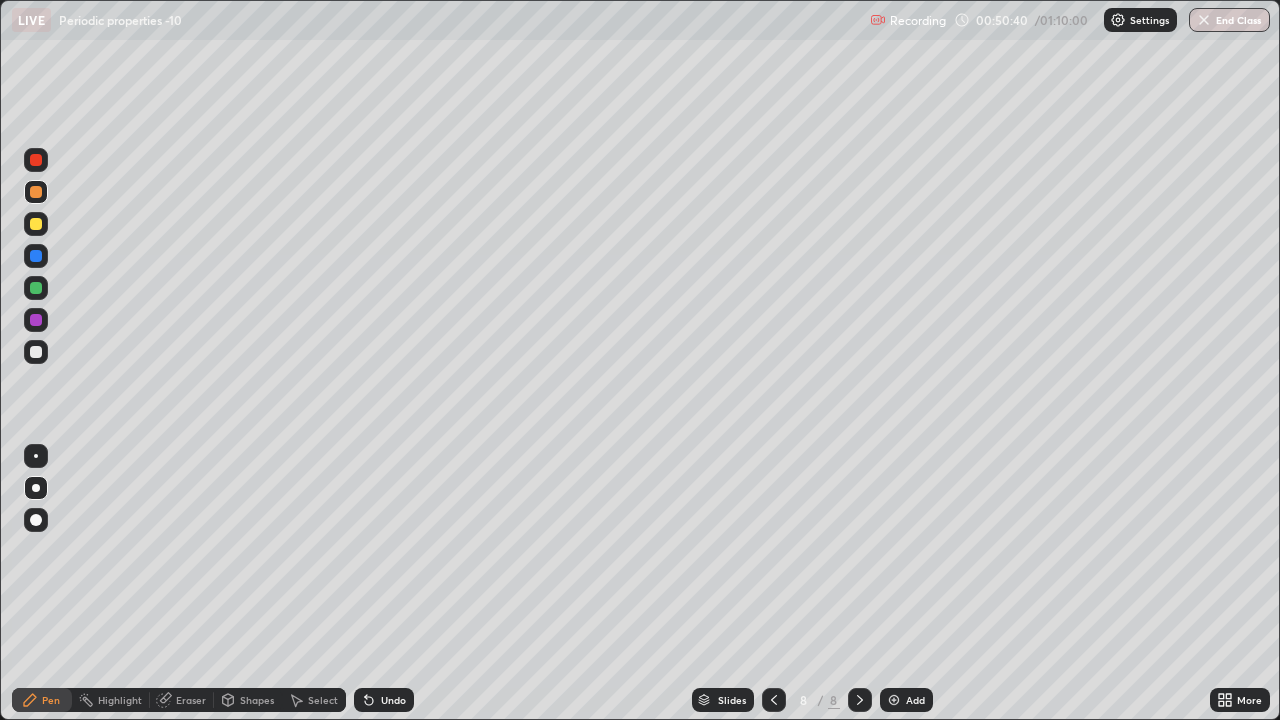 click 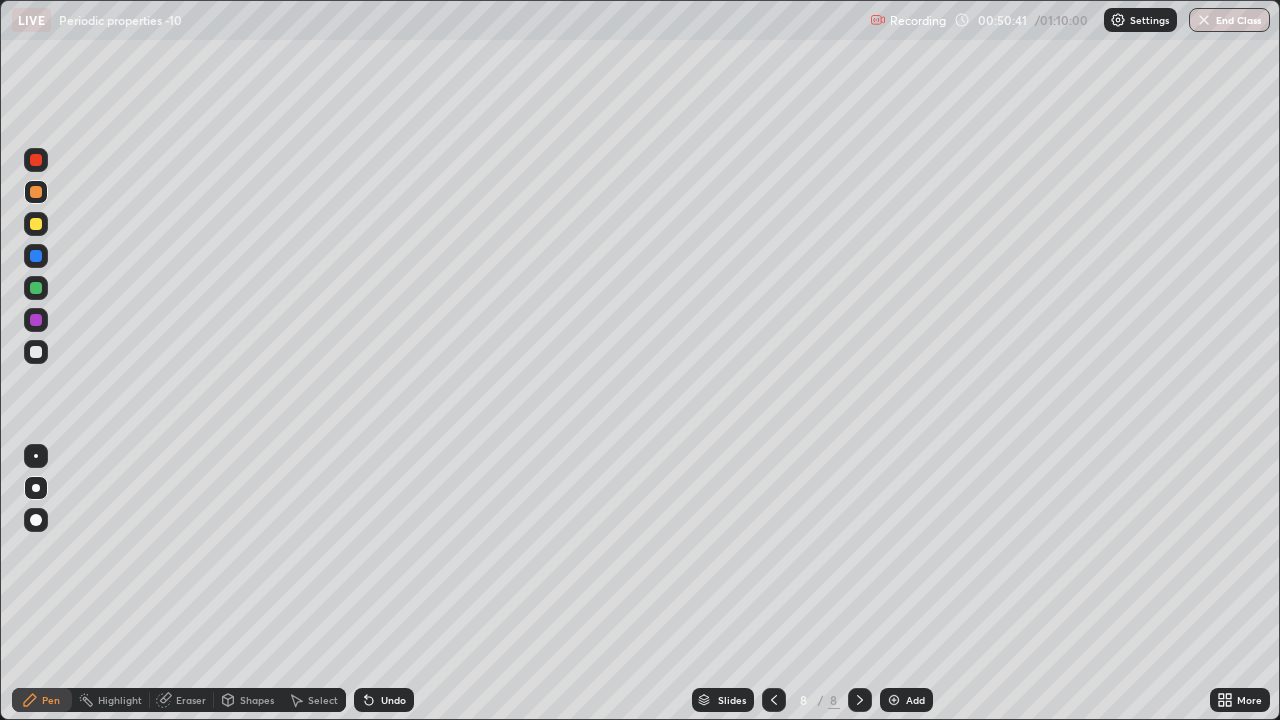 click on "Undo" at bounding box center (384, 700) 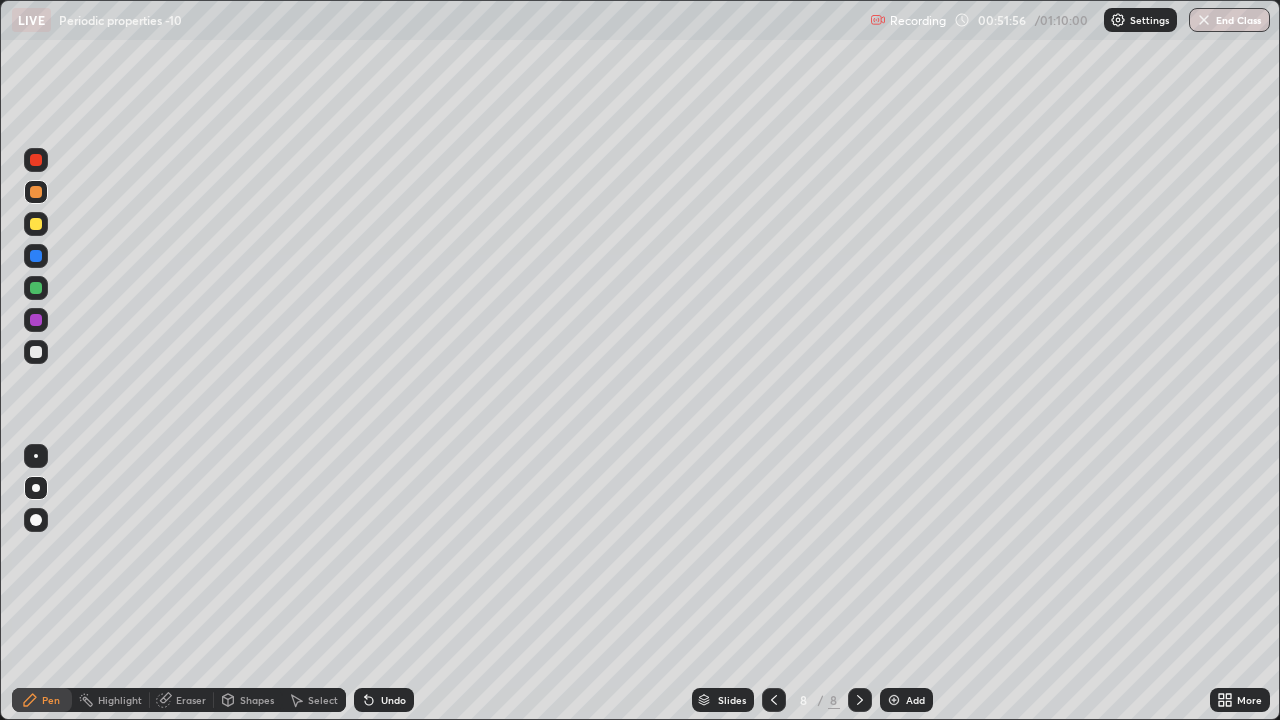 click at bounding box center [36, 352] 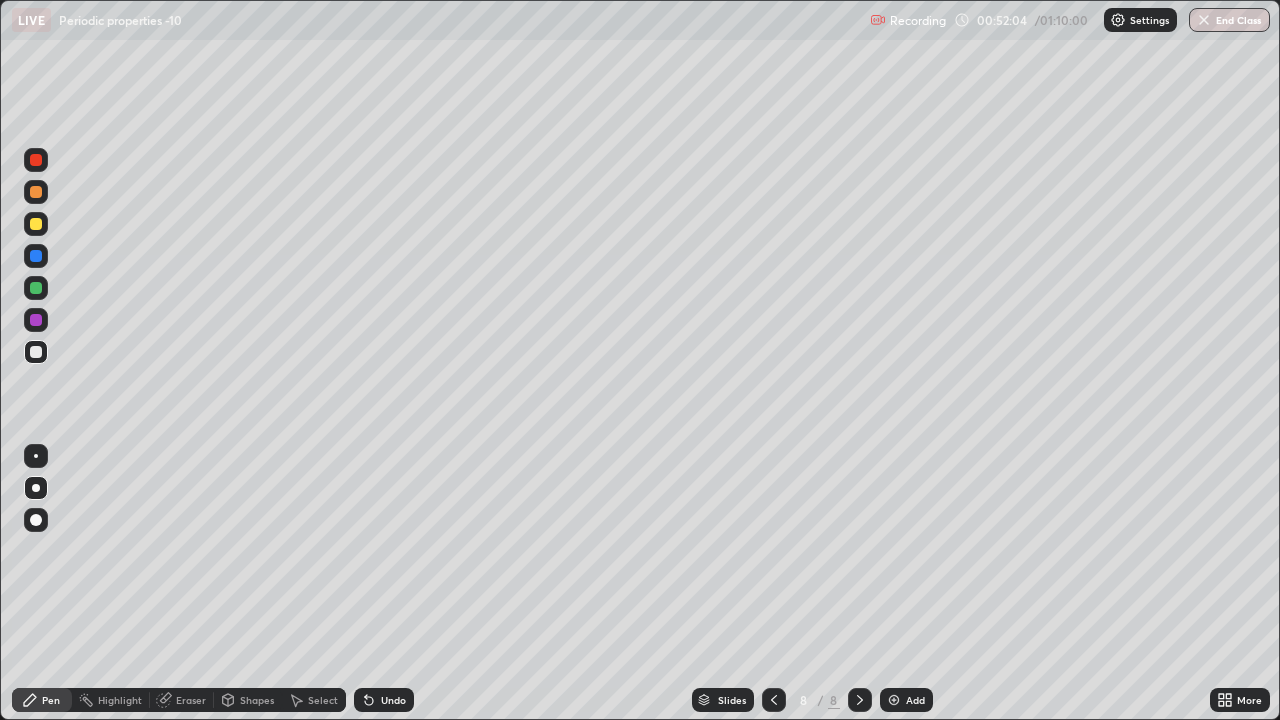 click 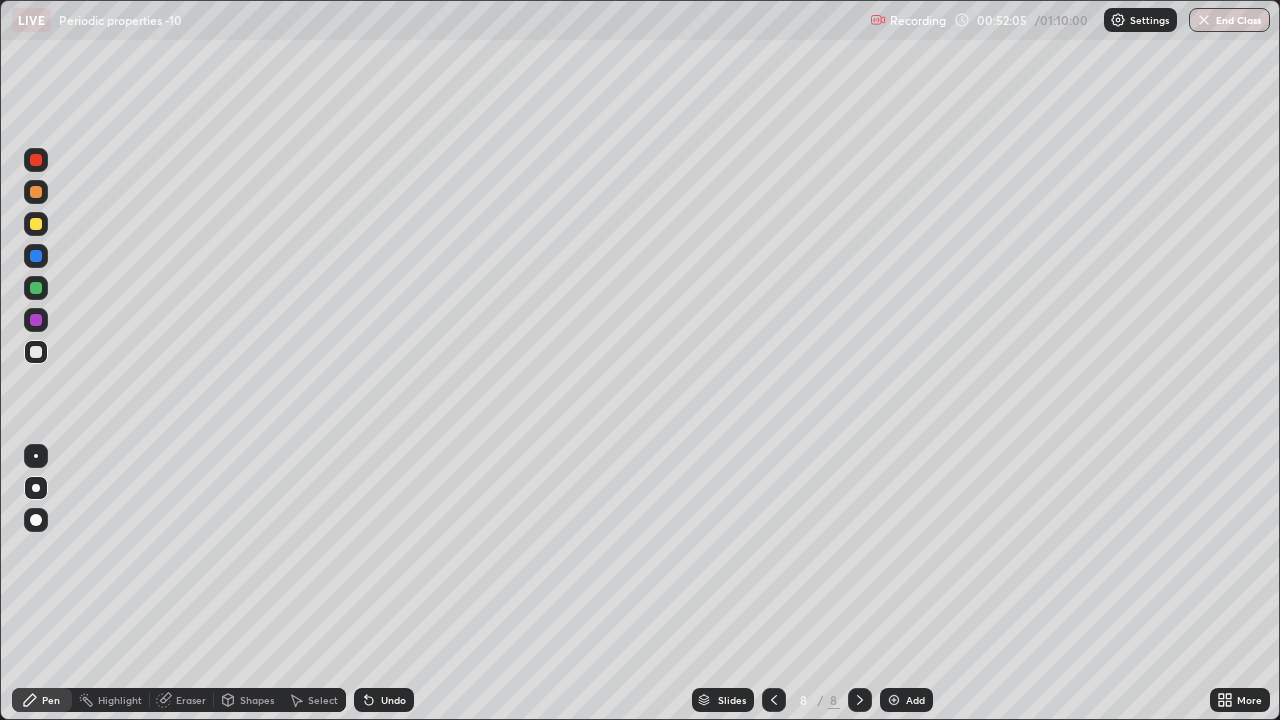 click 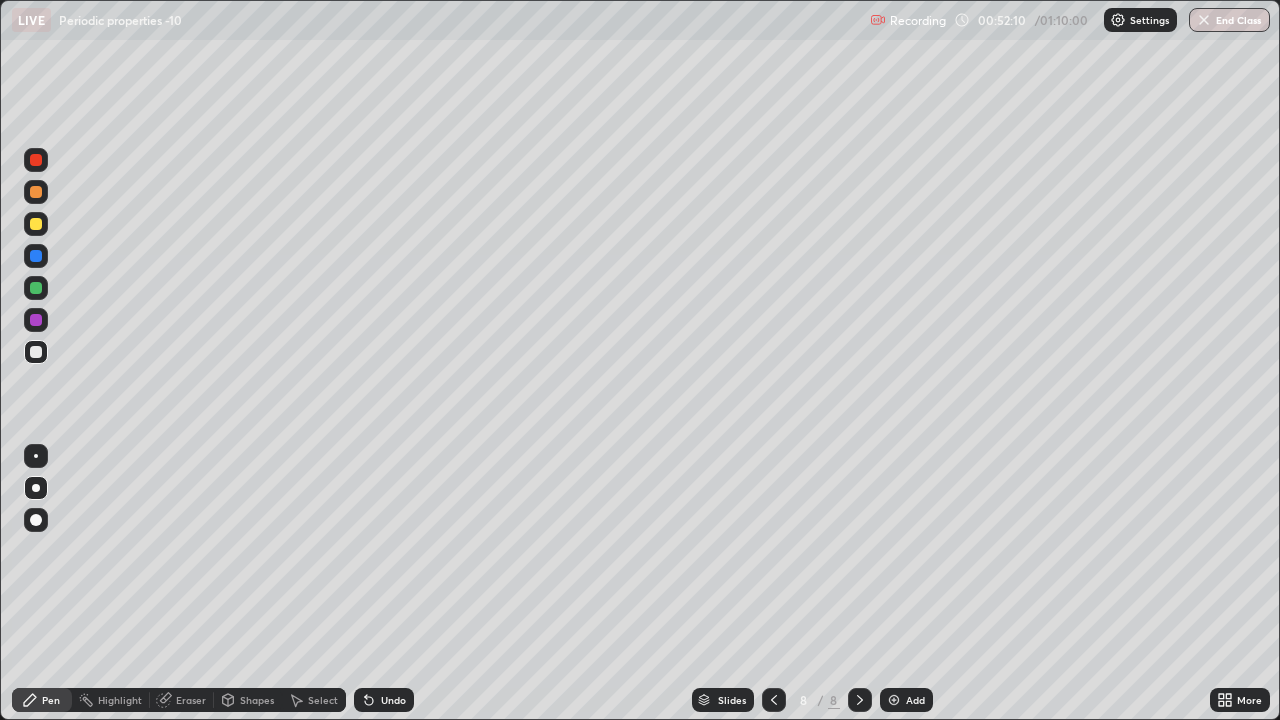 click 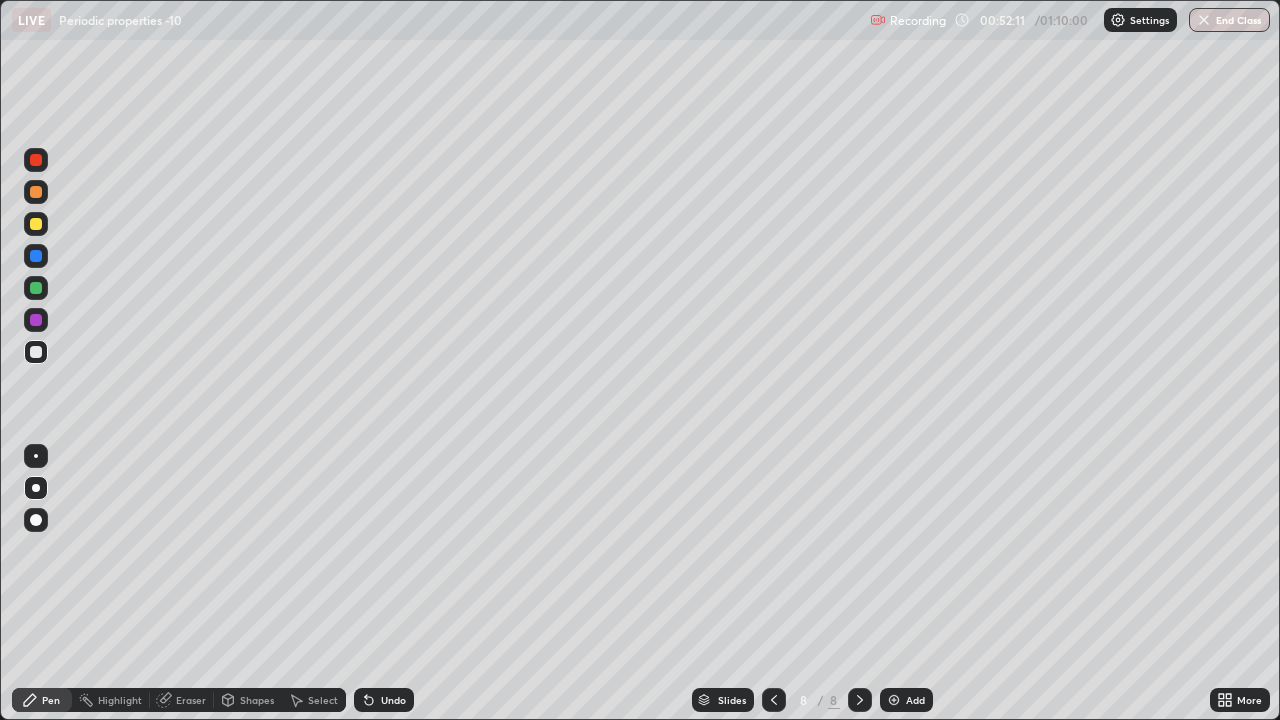 click 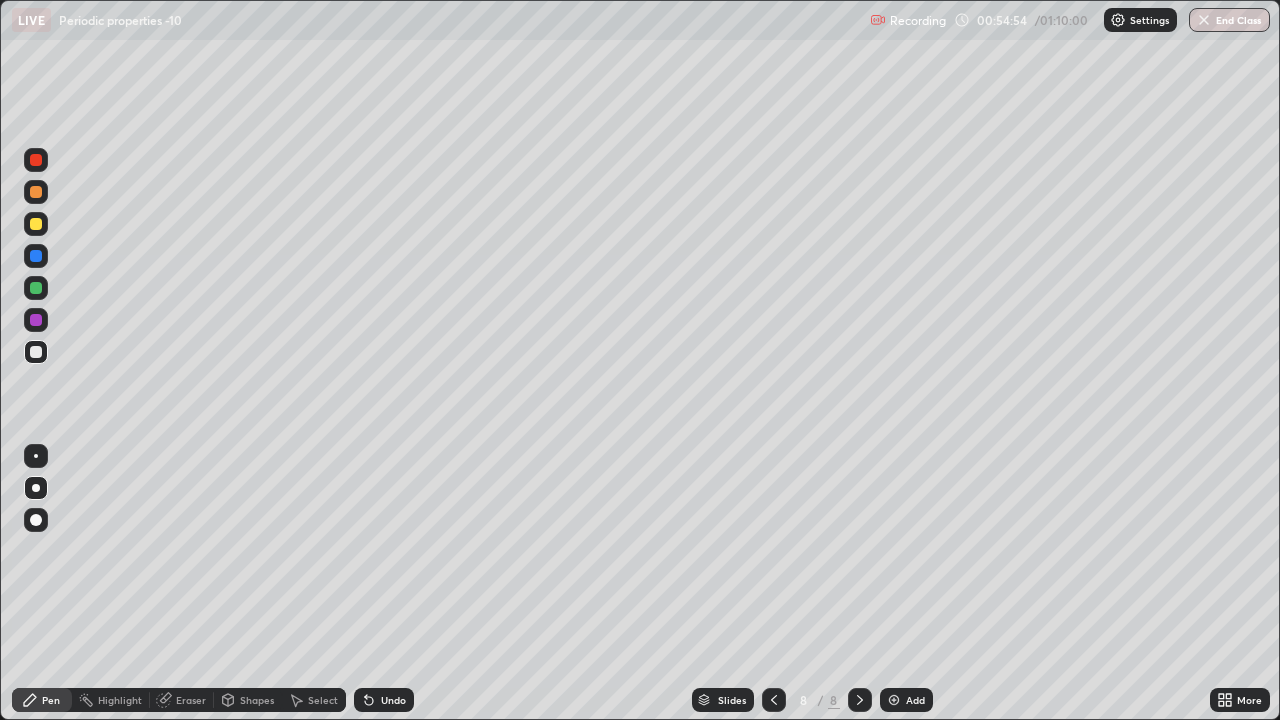 click on "Undo" at bounding box center (393, 700) 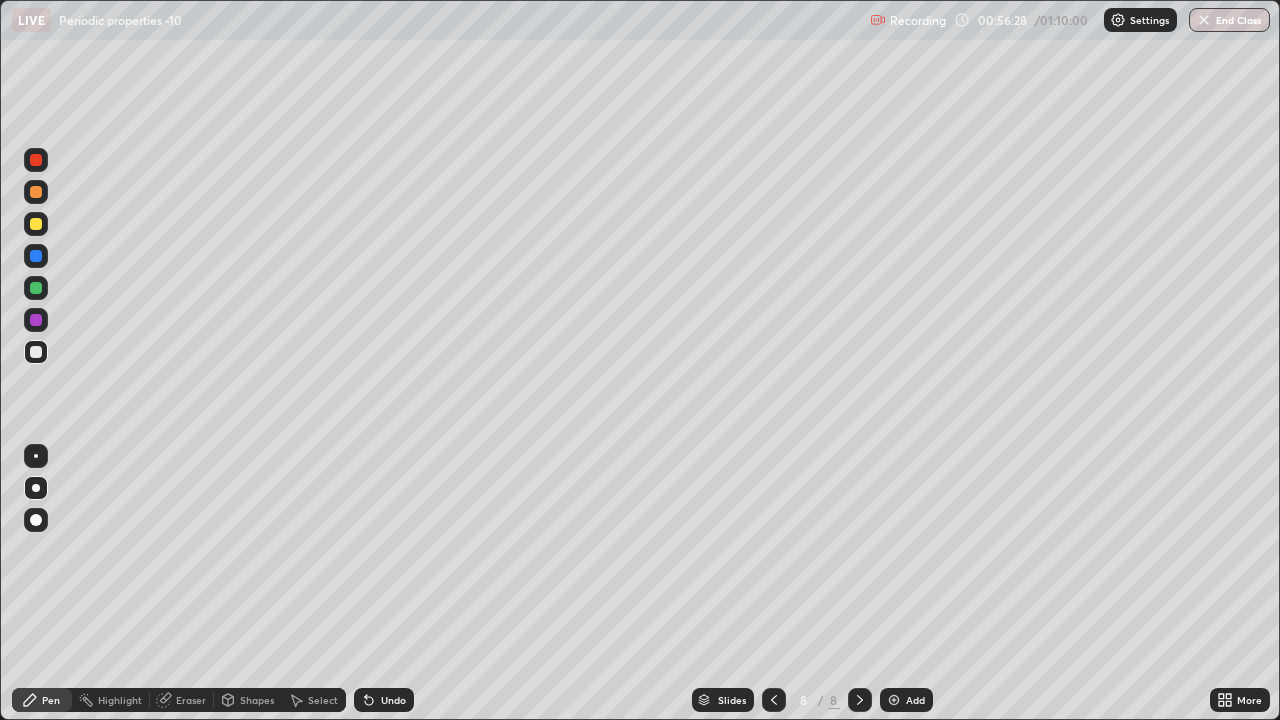 click at bounding box center [36, 520] 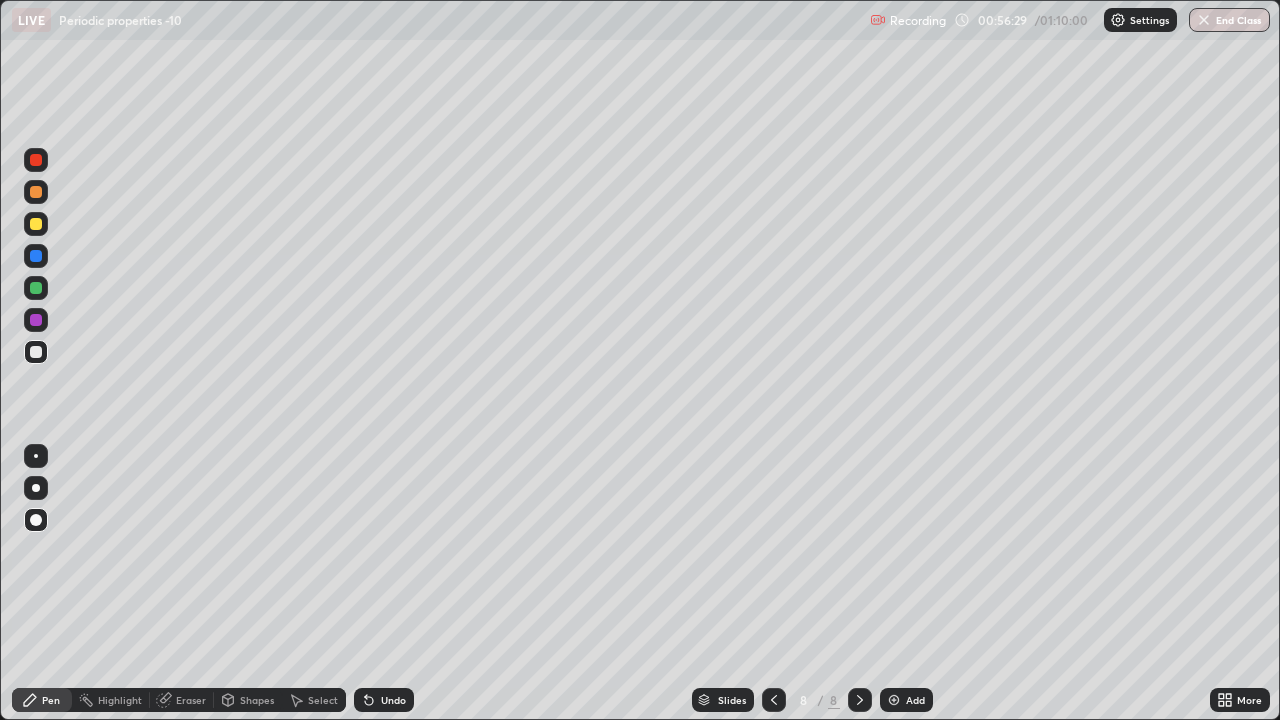 click at bounding box center [36, 192] 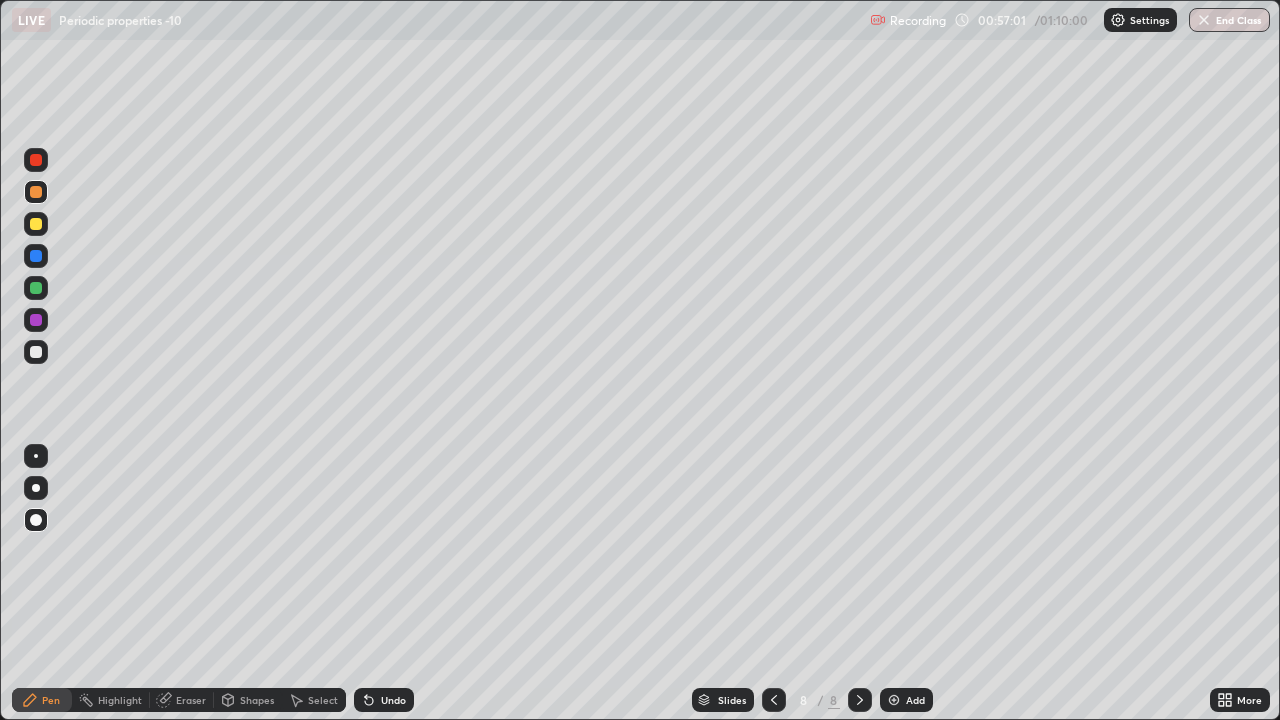 click at bounding box center (36, 160) 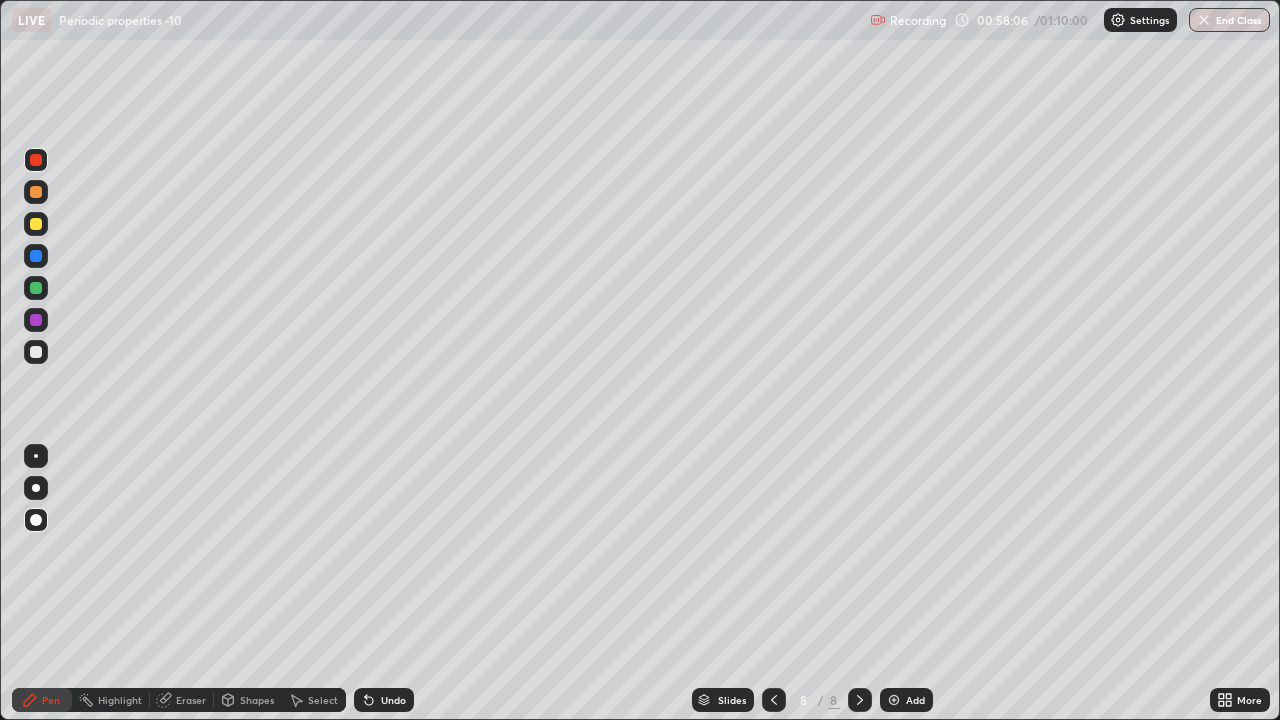 click on "Undo" at bounding box center [384, 700] 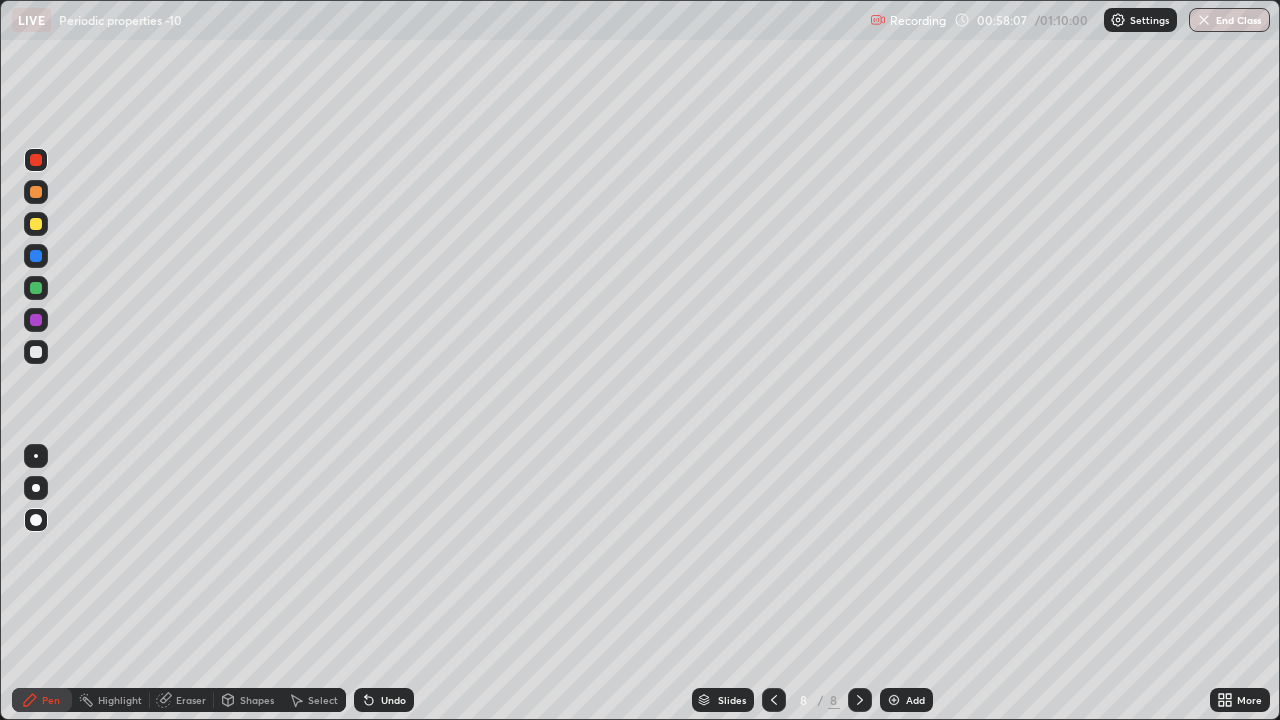 click at bounding box center (36, 192) 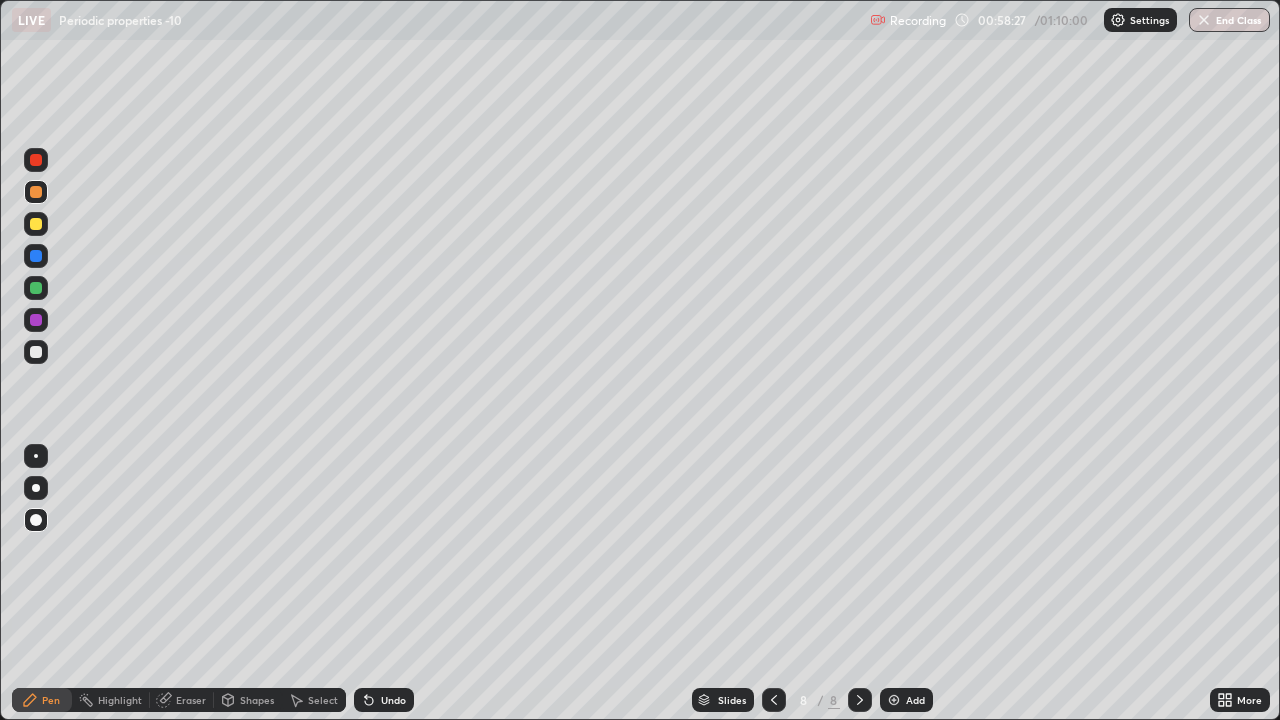 click at bounding box center [36, 488] 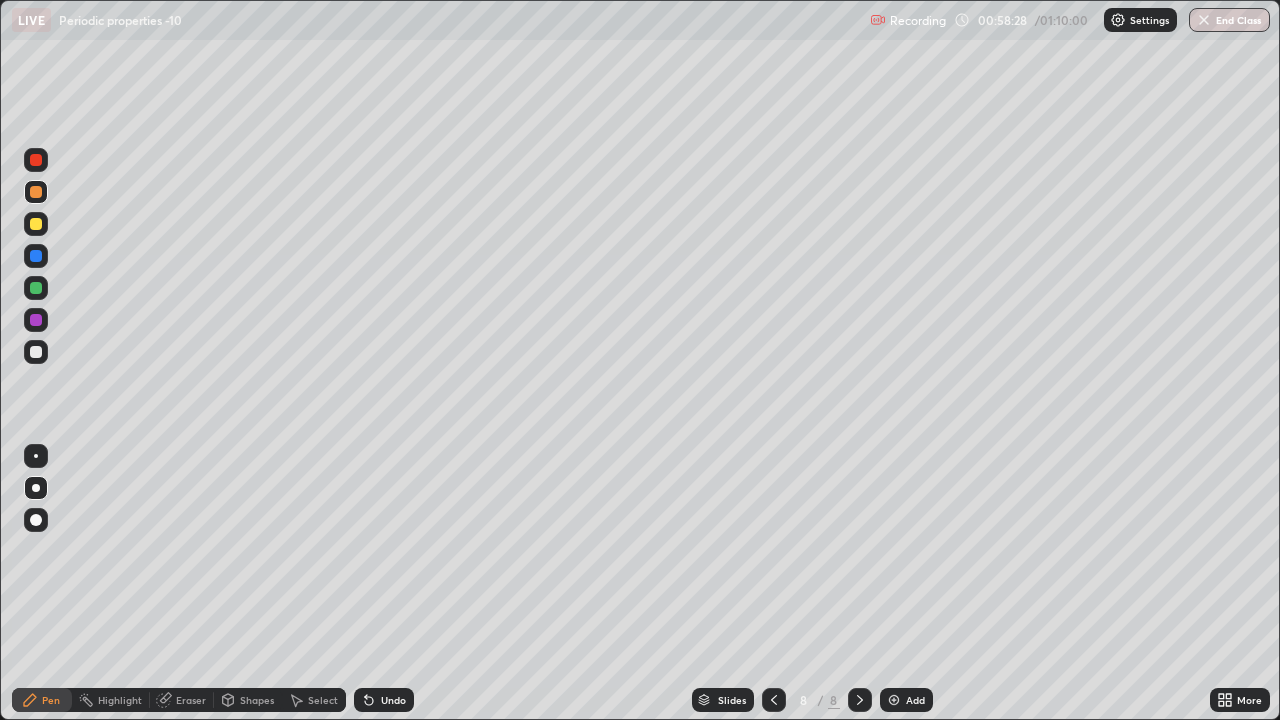 click at bounding box center [36, 352] 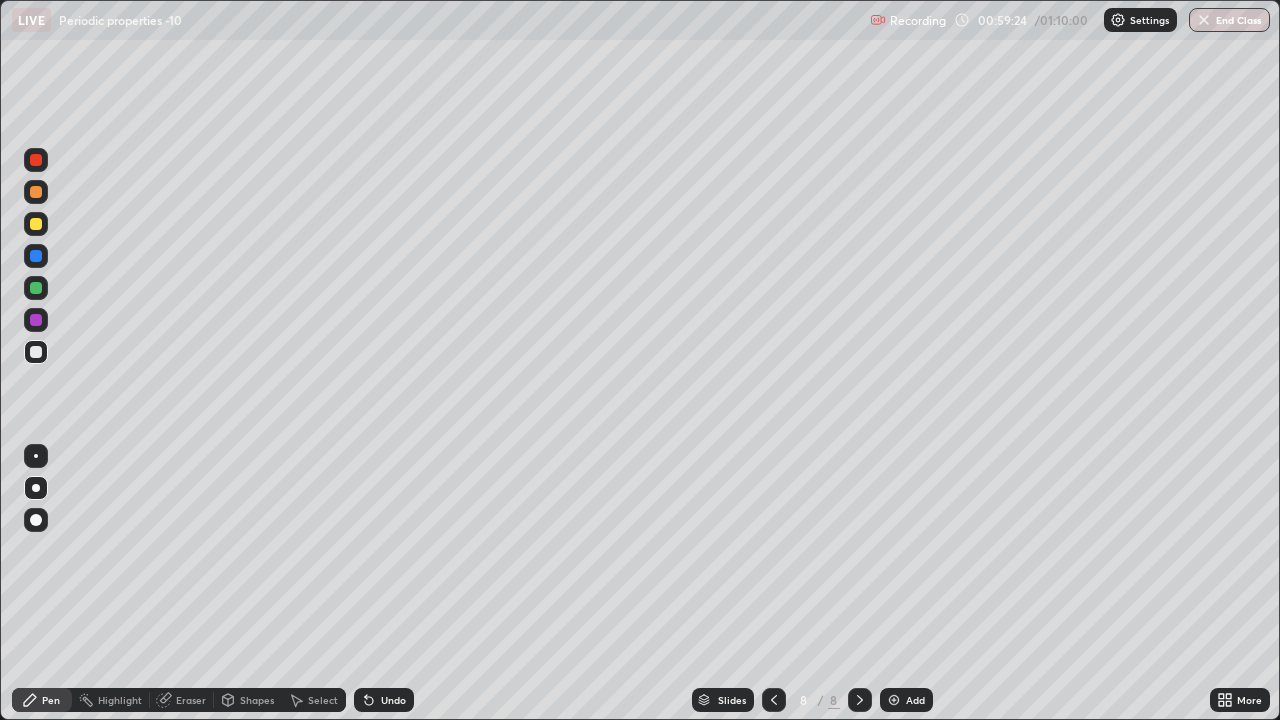 click at bounding box center [36, 288] 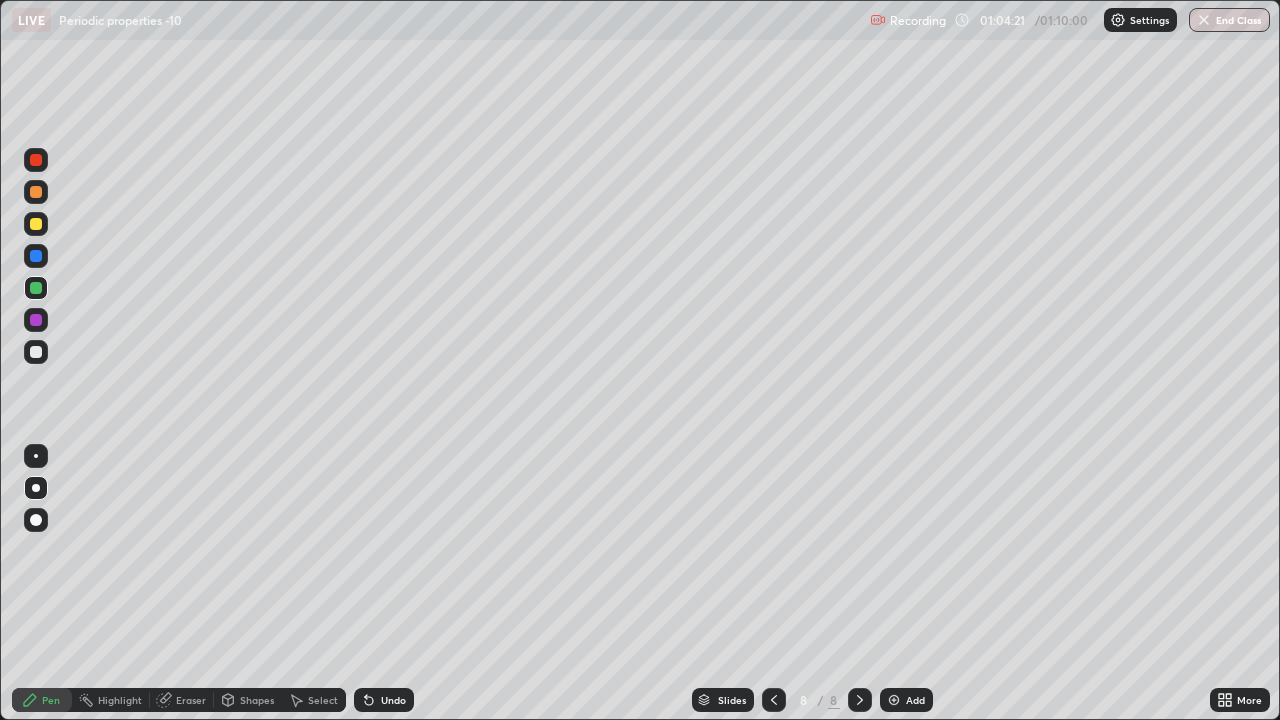 click on "End Class" at bounding box center [1229, 20] 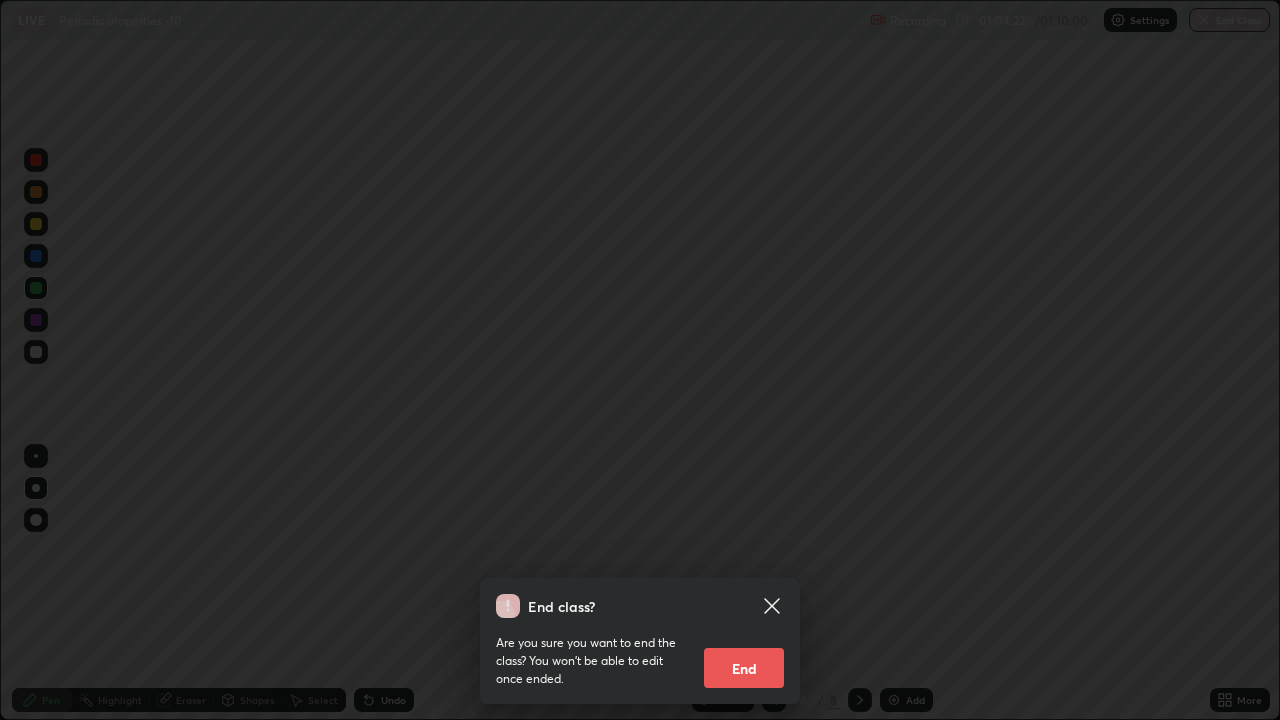 click on "End" at bounding box center [744, 668] 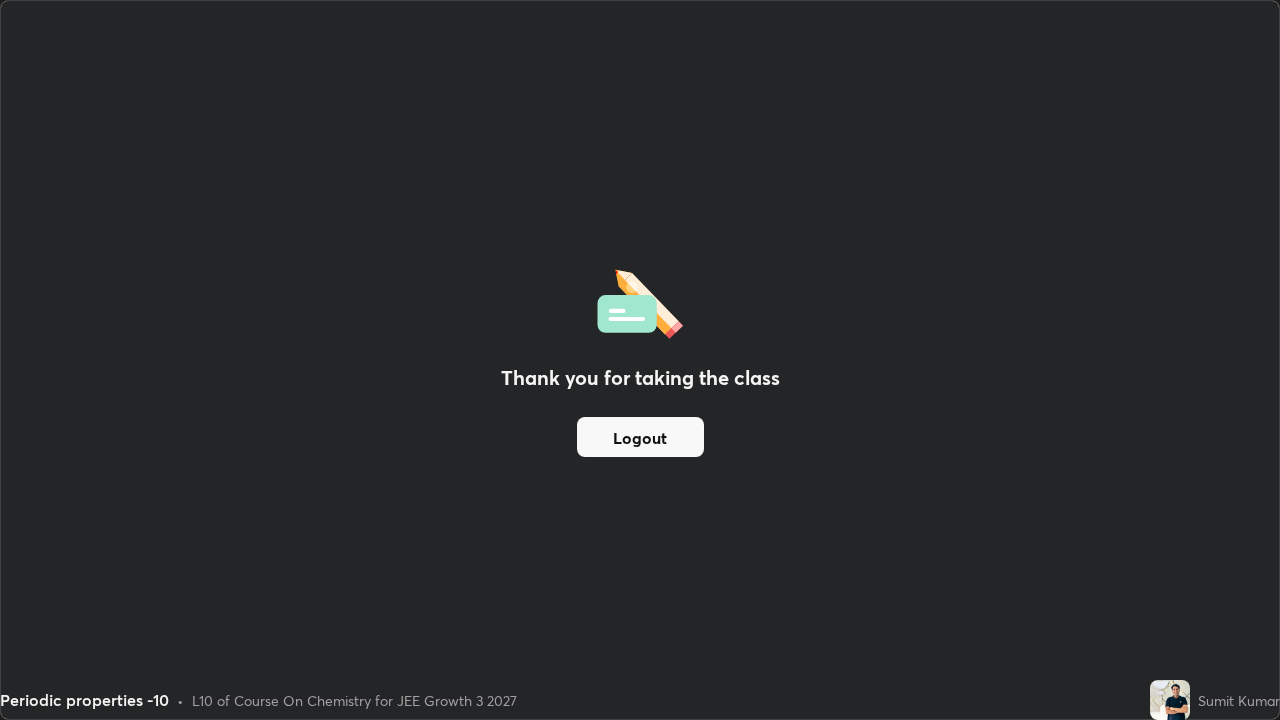click on "Thank you for taking the class Logout" at bounding box center [640, 360] 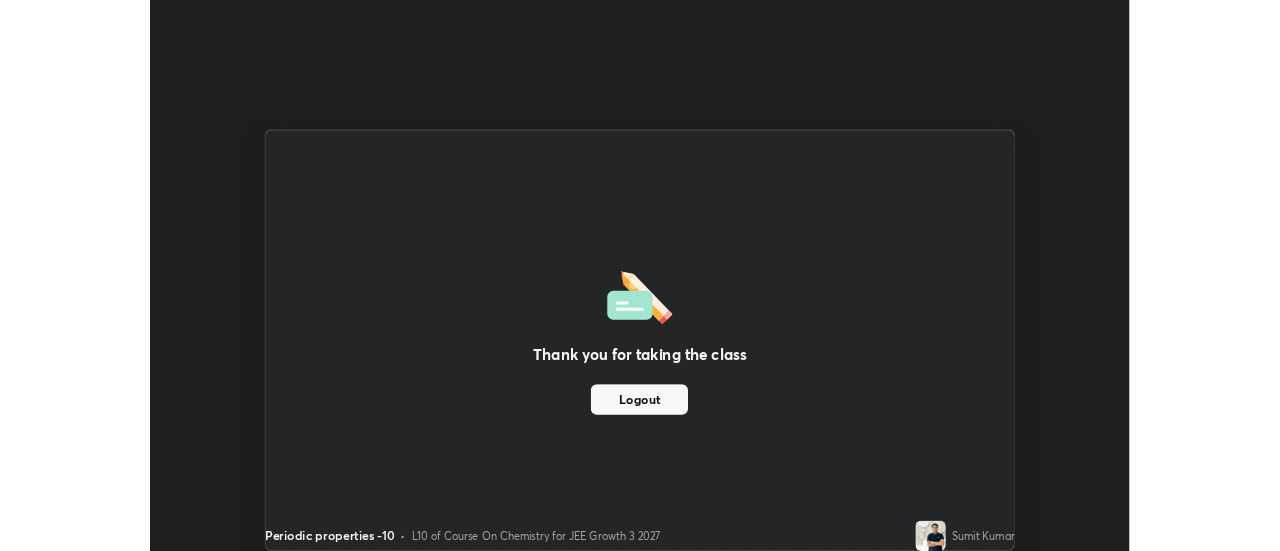 scroll, scrollTop: 551, scrollLeft: 1280, axis: both 